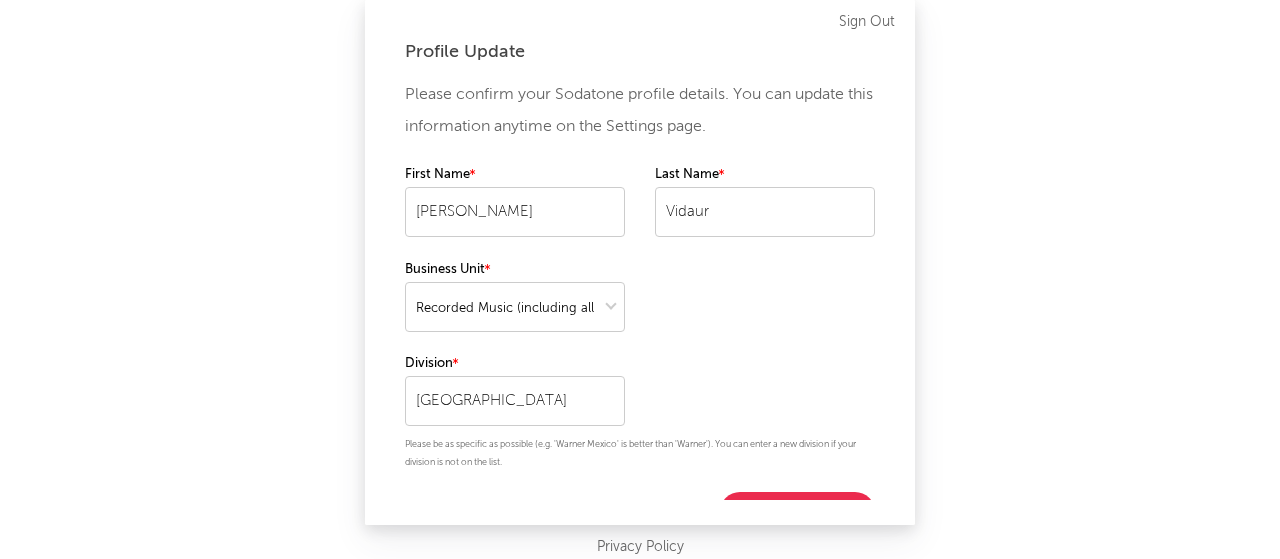 select on "recorded_music" 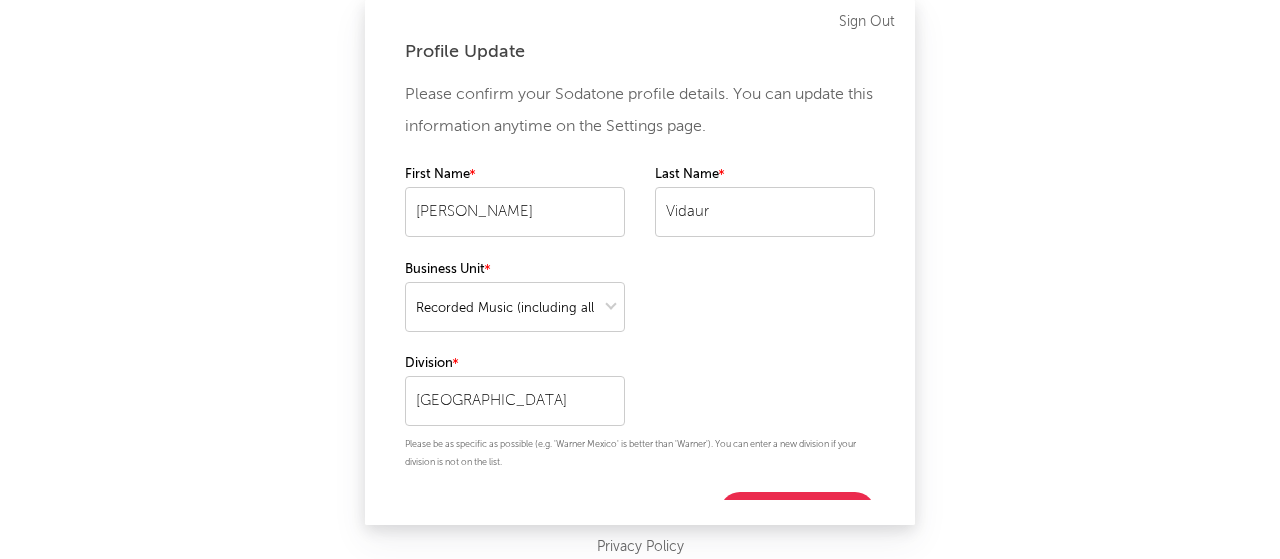 scroll, scrollTop: 0, scrollLeft: 0, axis: both 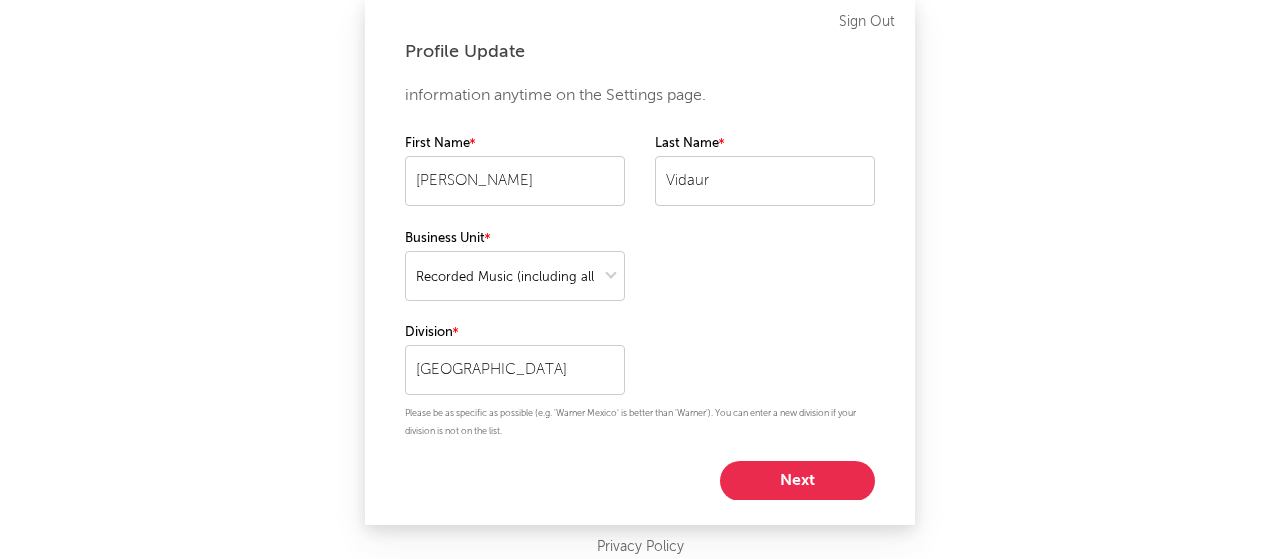 click on "Next" at bounding box center [797, 481] 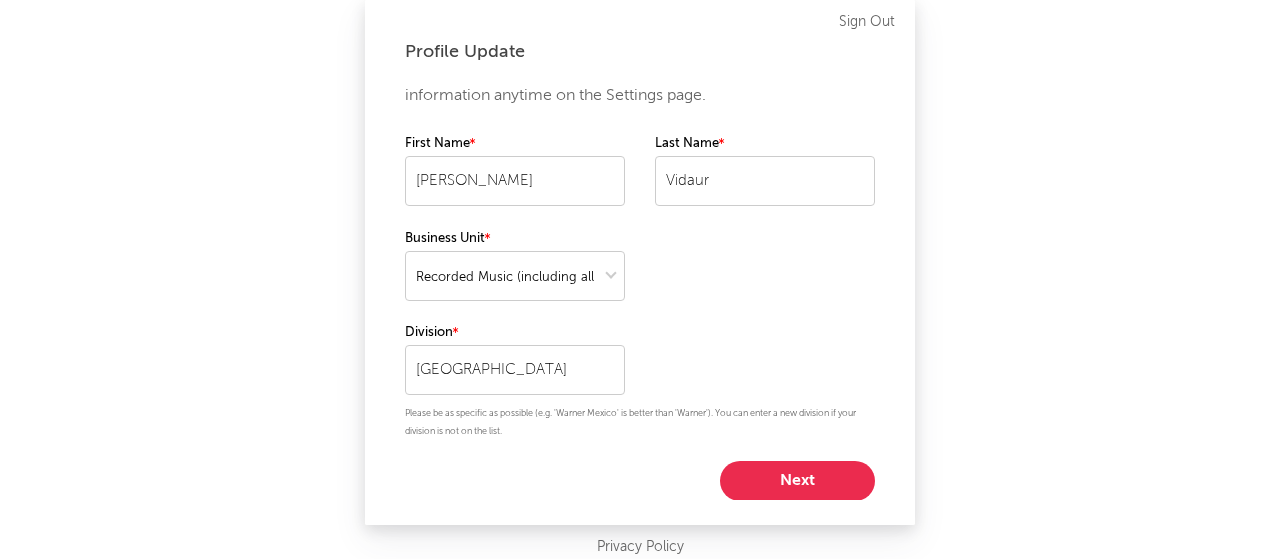 select on "marketing" 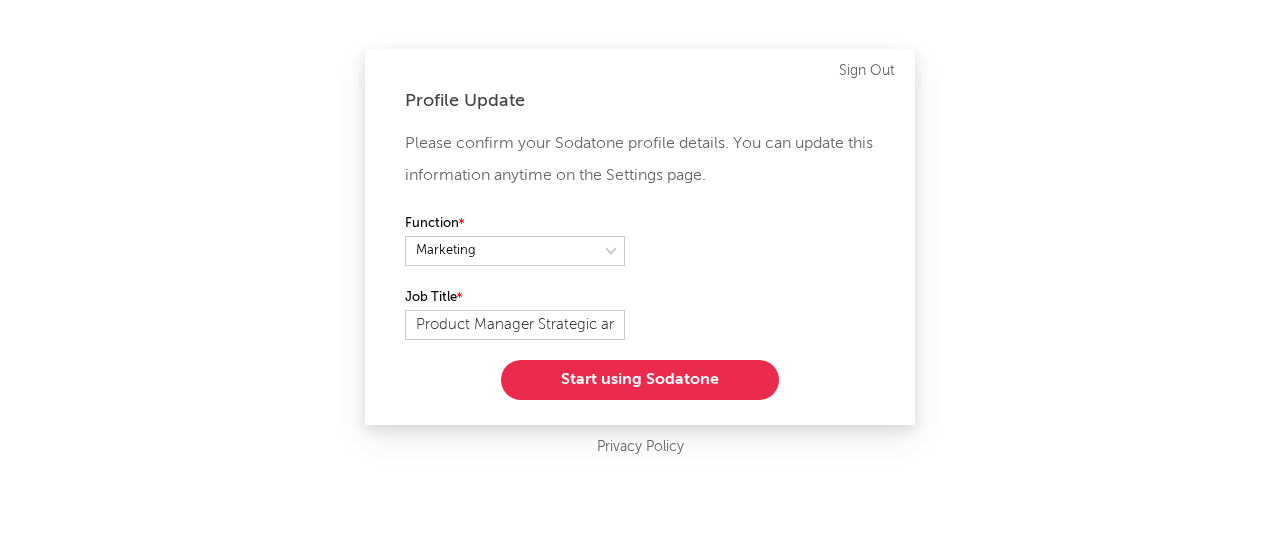 click on "Start using Sodatone" at bounding box center (640, 380) 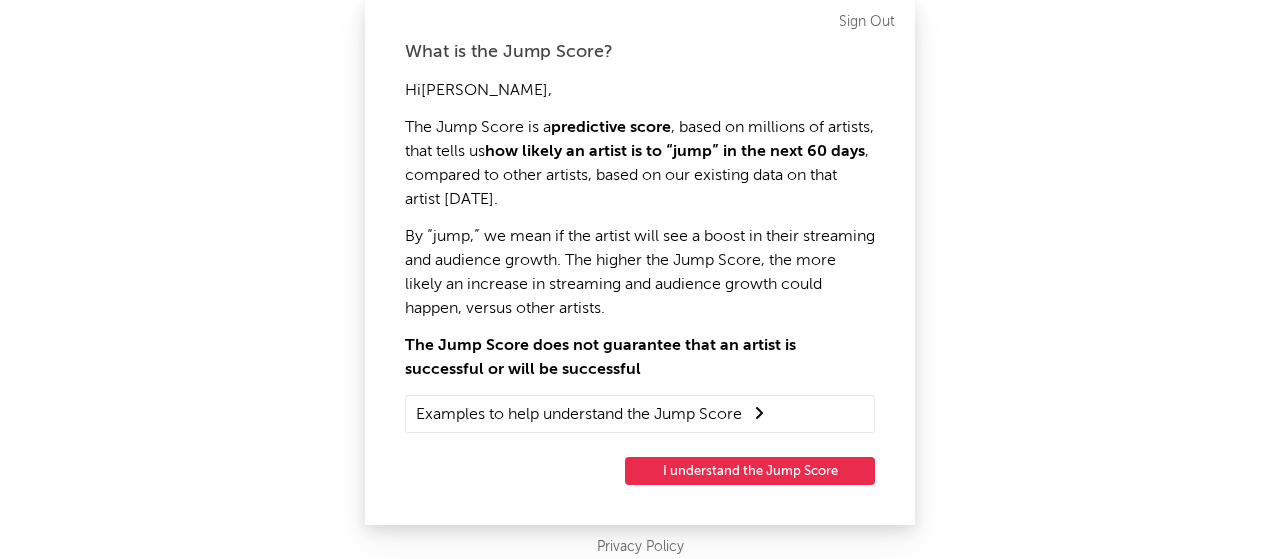 click on "I understand the Jump Score" at bounding box center (750, 471) 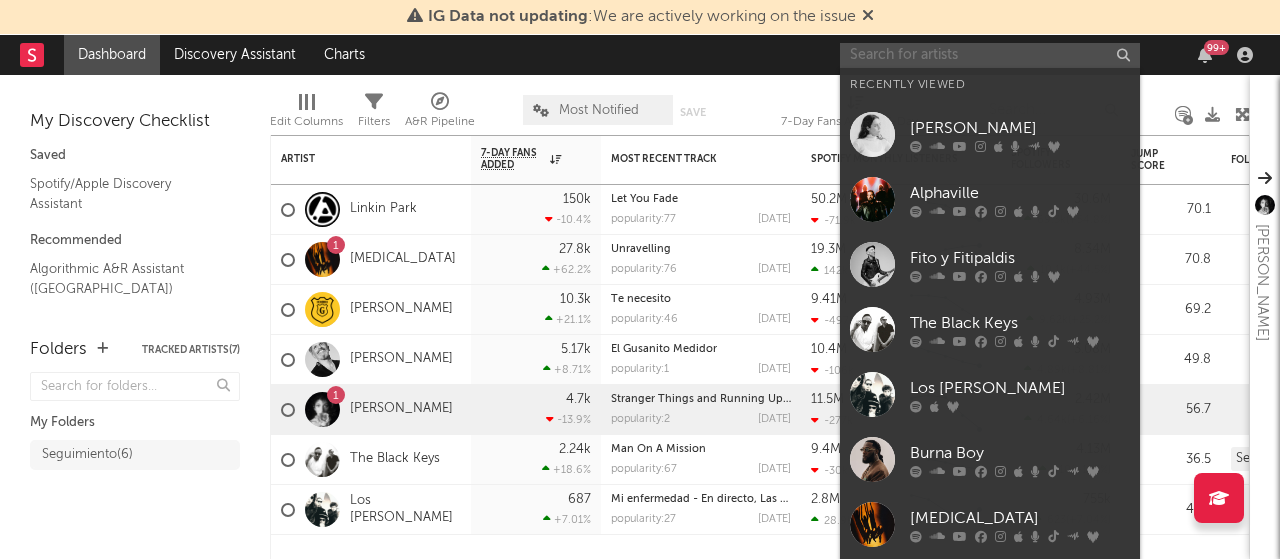 click at bounding box center [990, 55] 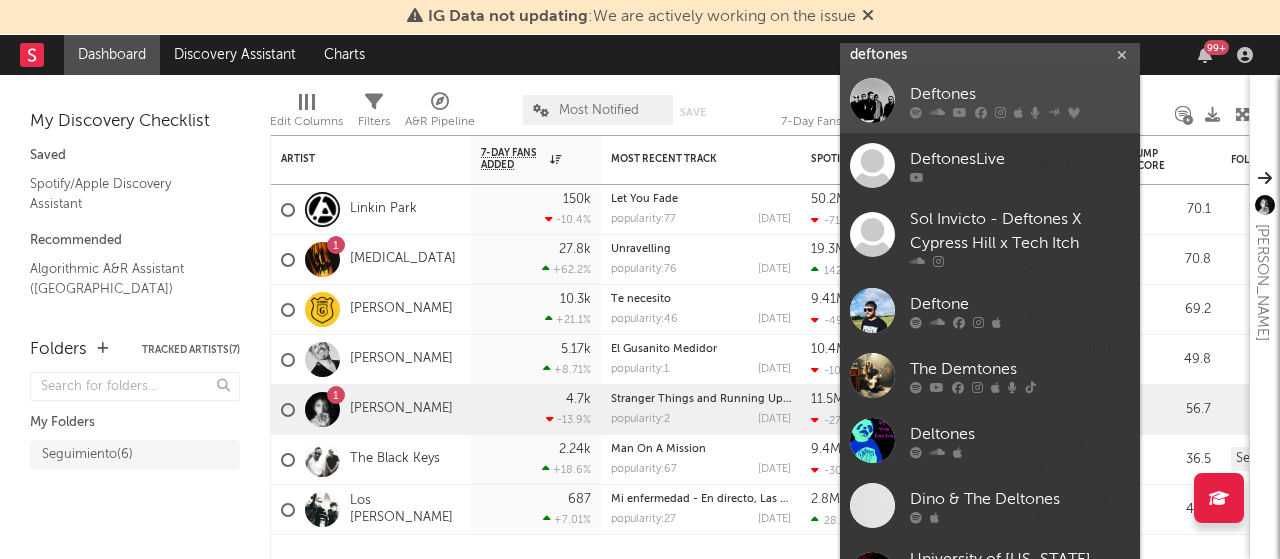 type on "deftones" 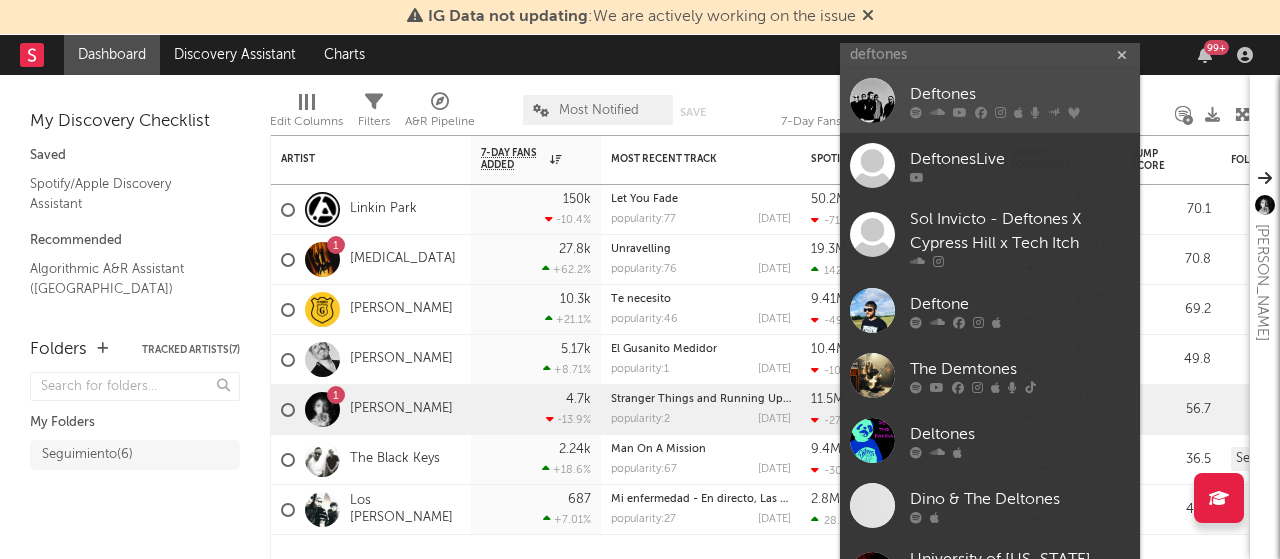 click on "Deftones" at bounding box center [1020, 95] 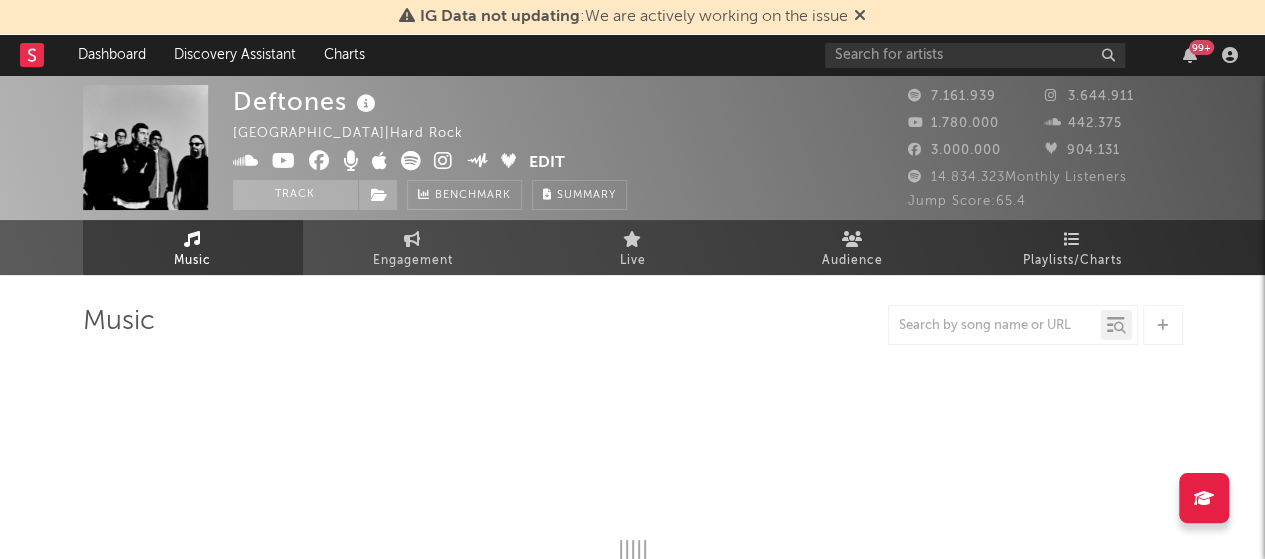 select on "6m" 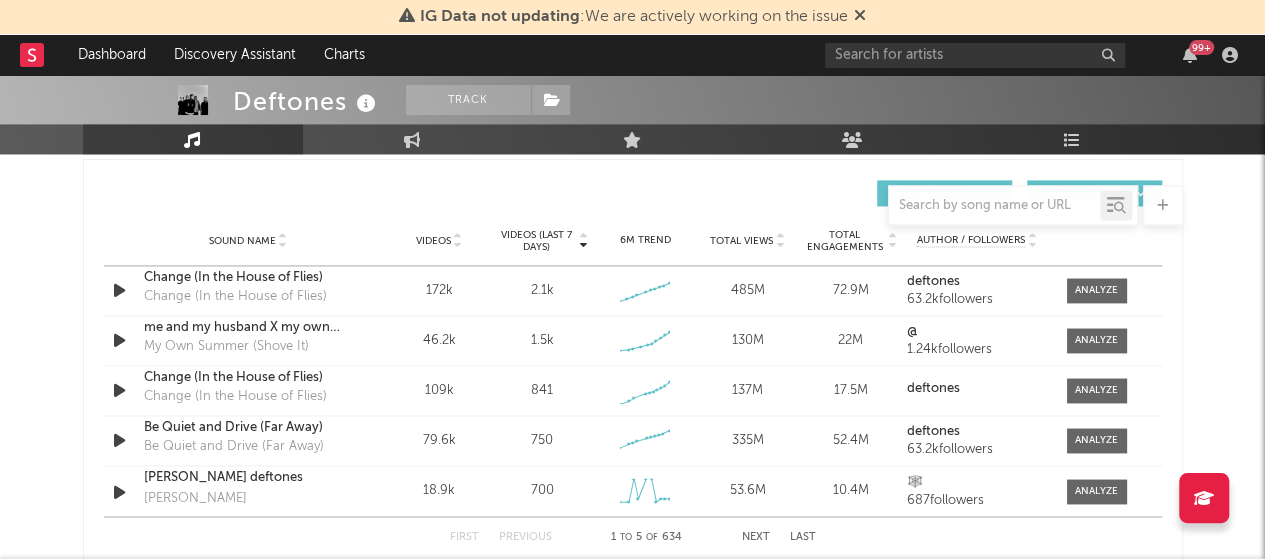 scroll, scrollTop: 1500, scrollLeft: 0, axis: vertical 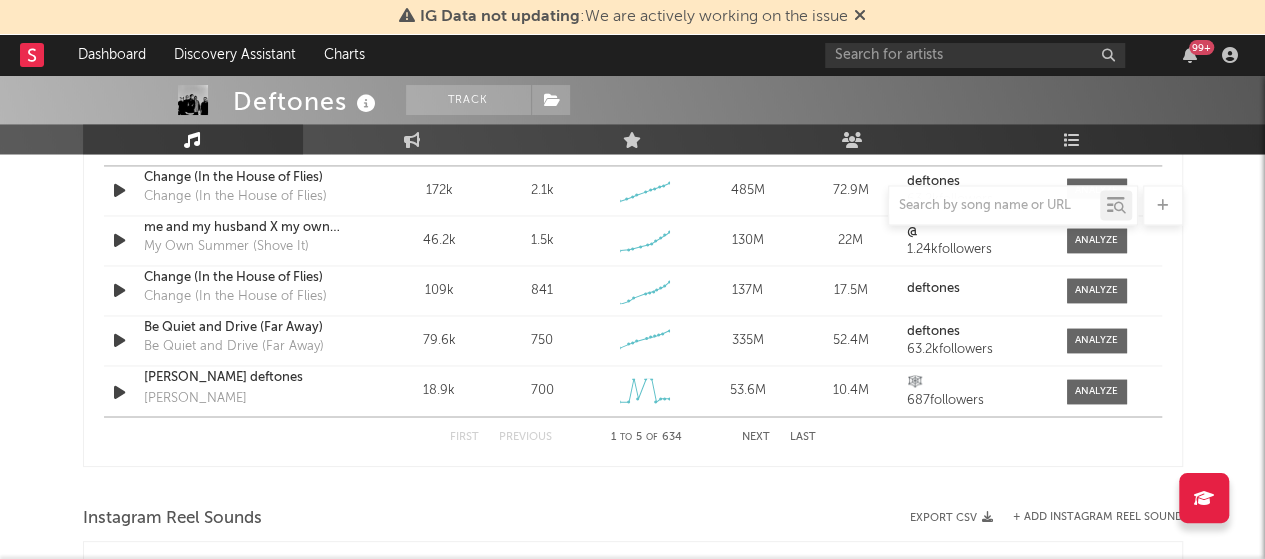 click on "Next" at bounding box center [756, 436] 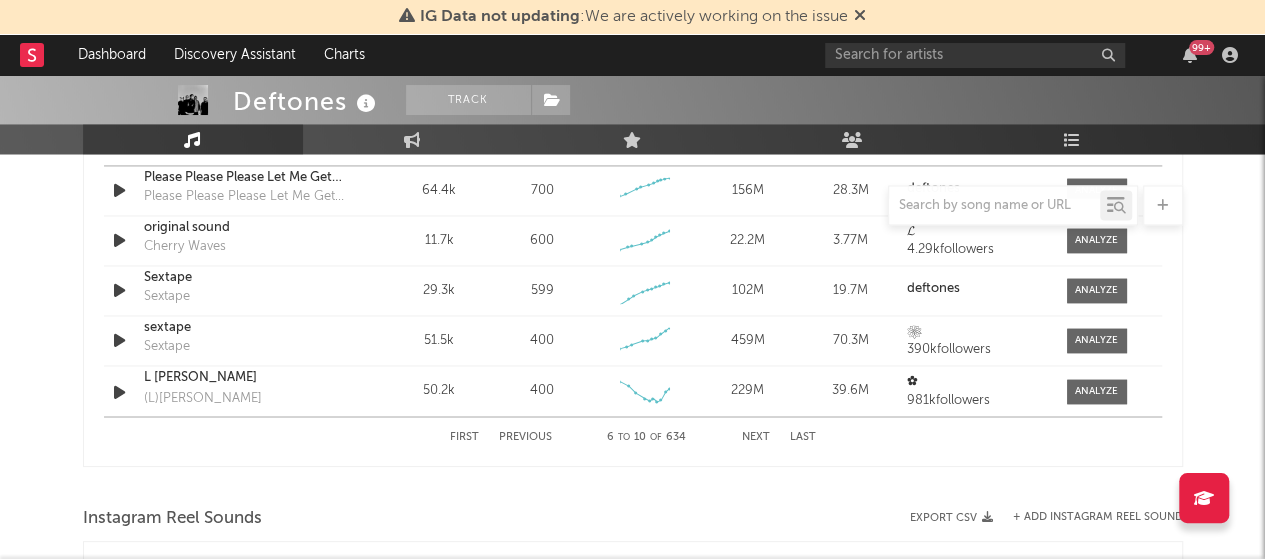 click on "Next" at bounding box center [756, 436] 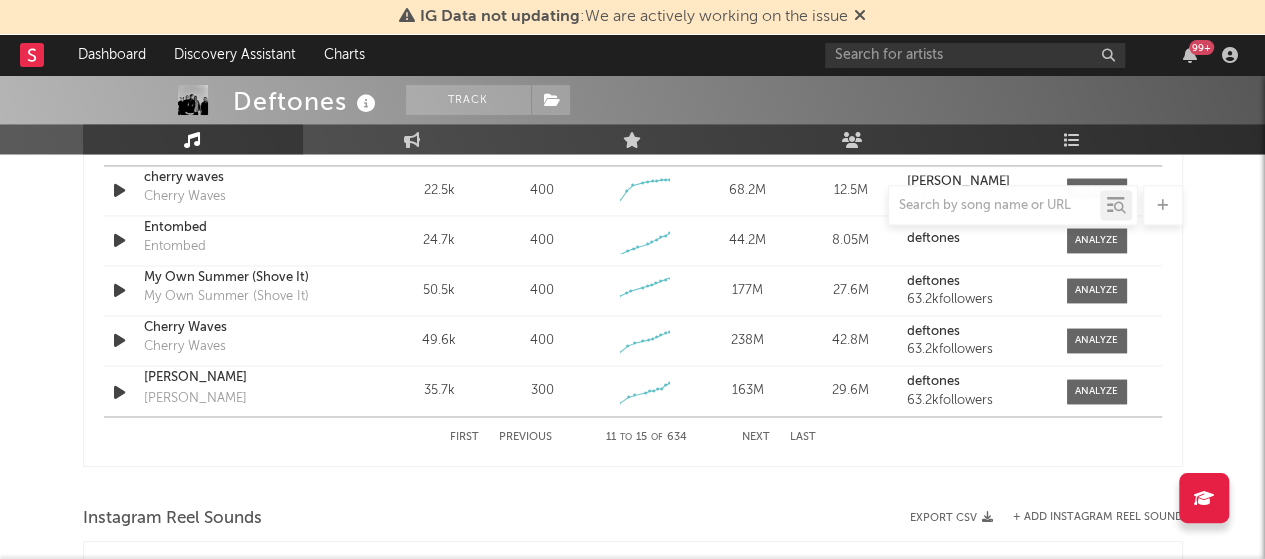 click on "Next" at bounding box center [756, 436] 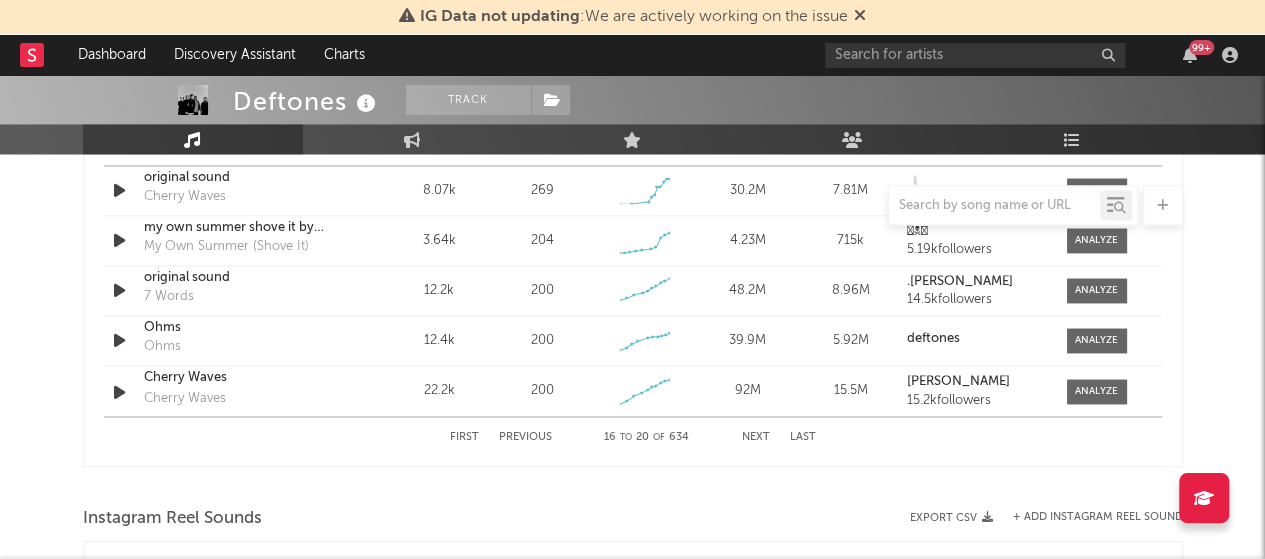 click on "Next" at bounding box center (756, 436) 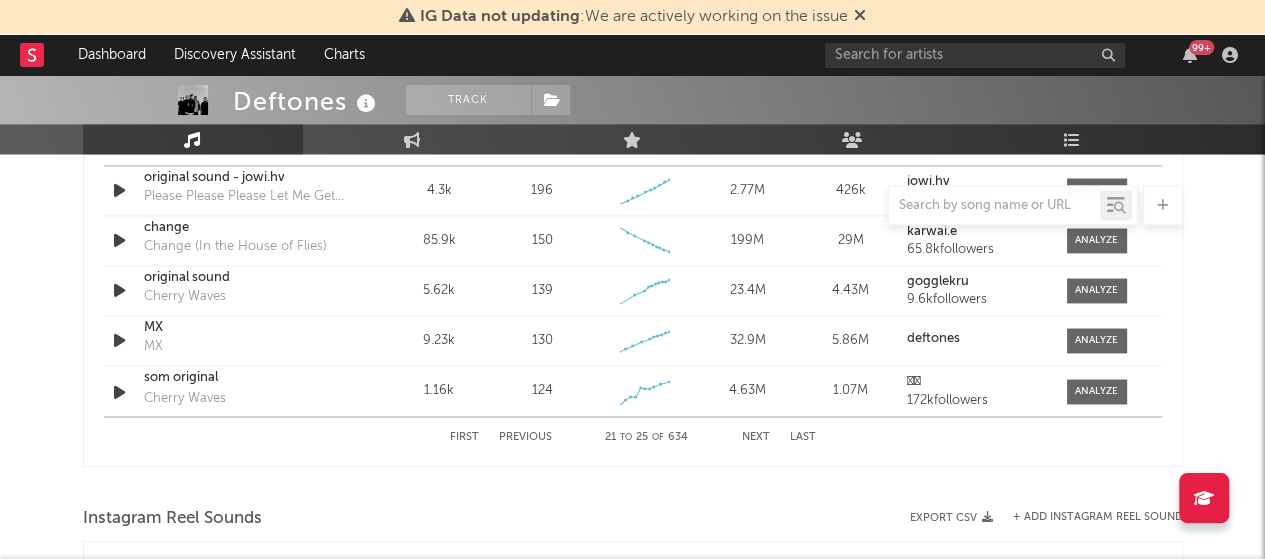 click on "Next" at bounding box center [756, 436] 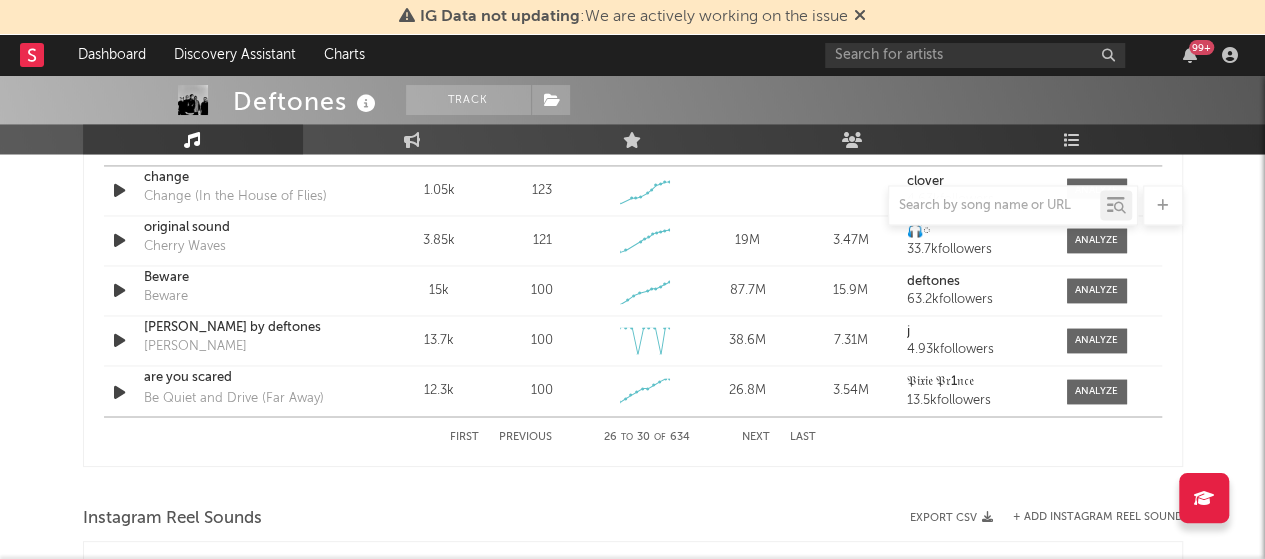 click on "Next" at bounding box center [756, 436] 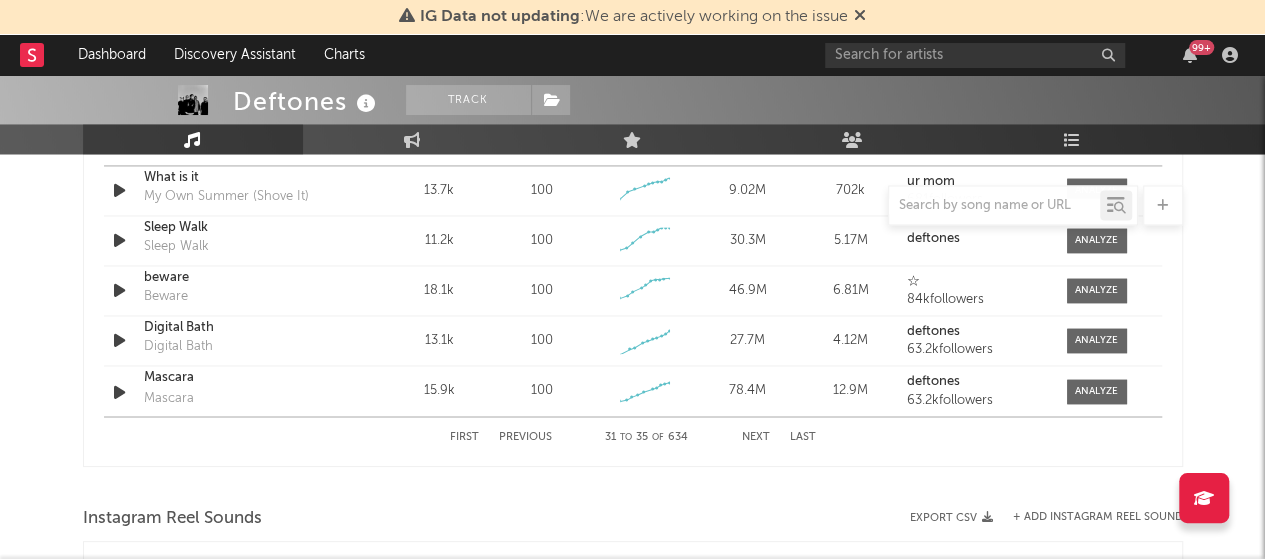 click on "Next" at bounding box center [756, 436] 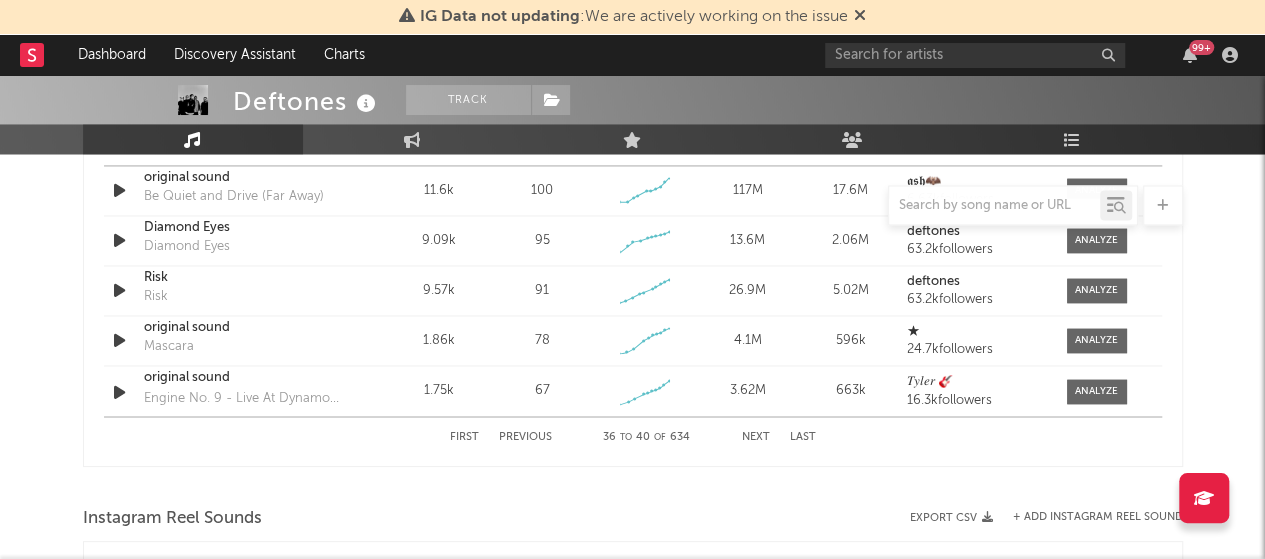 click on "Next" at bounding box center (756, 436) 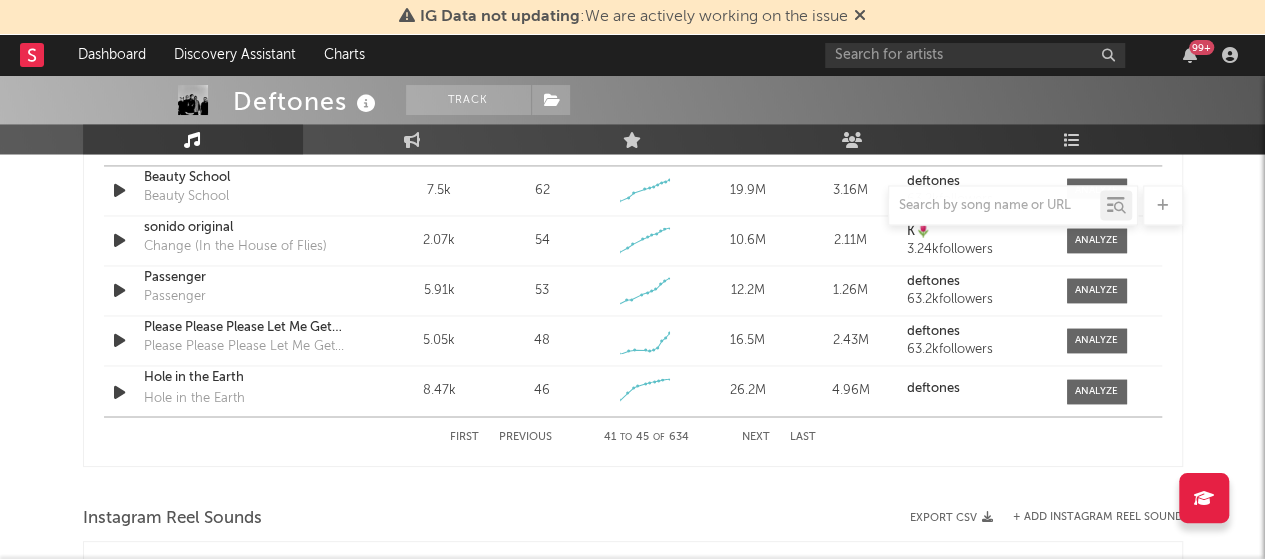 click on "Next" at bounding box center [756, 436] 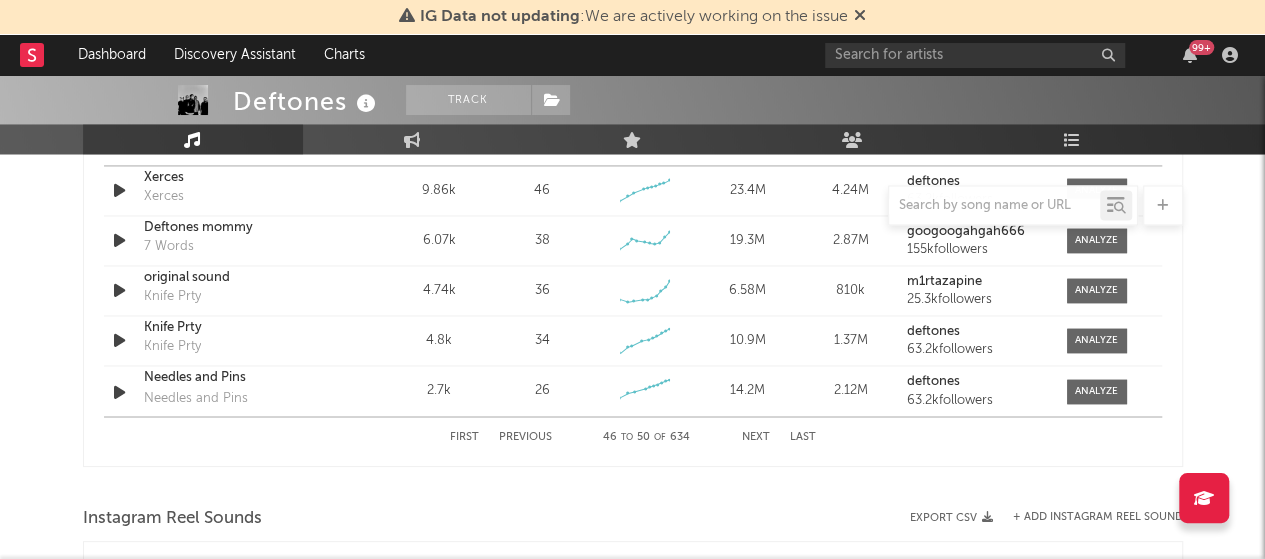 click on "Next" at bounding box center (756, 436) 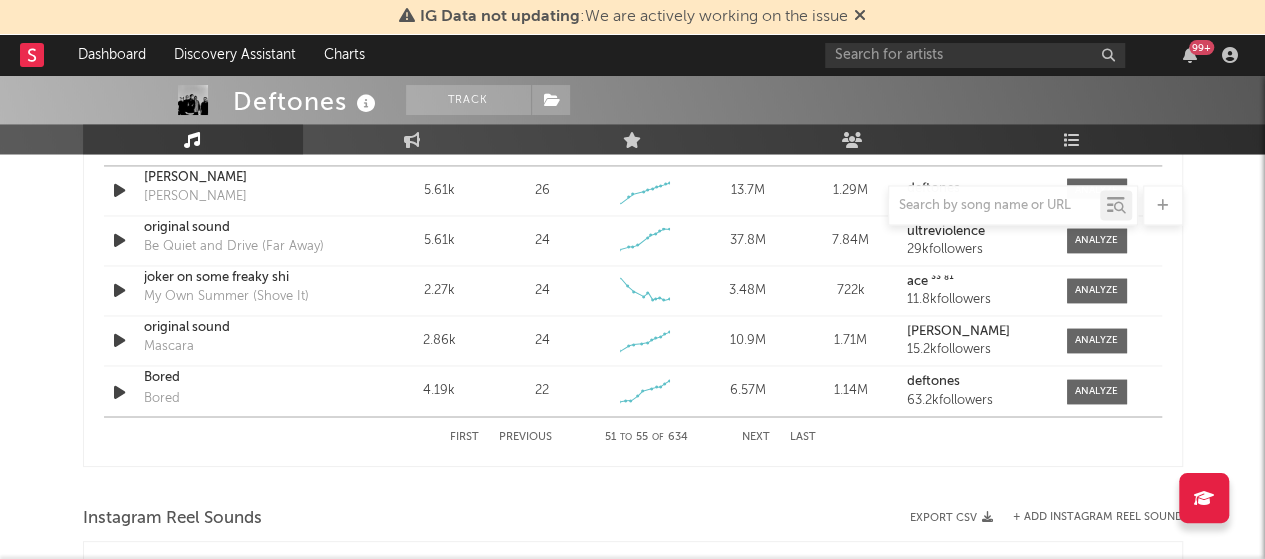 click on "First" at bounding box center [464, 436] 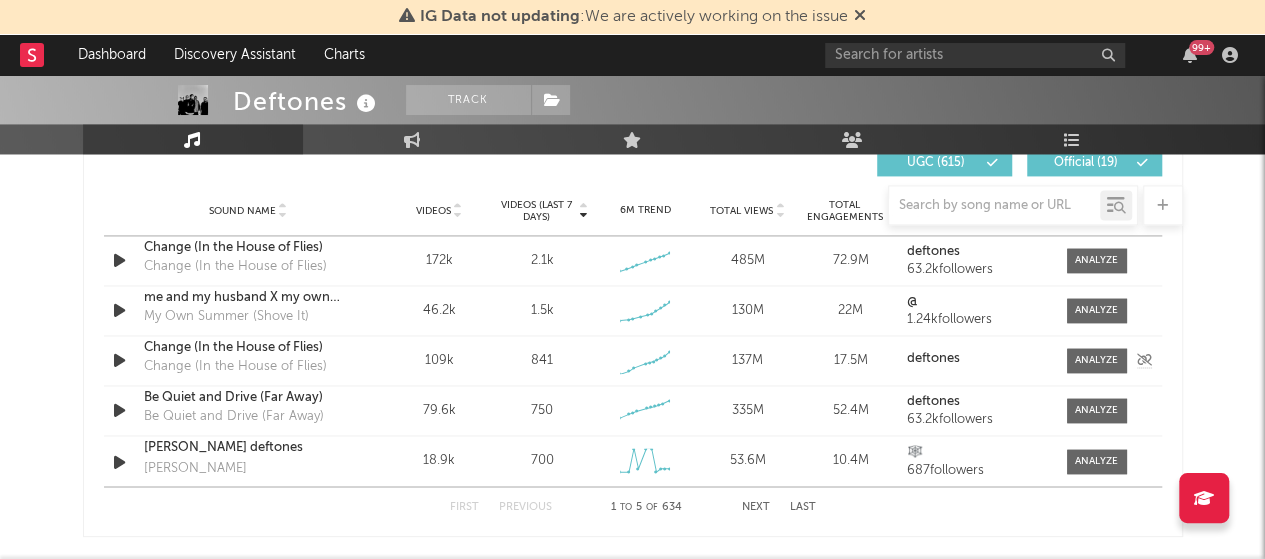 scroll, scrollTop: 1400, scrollLeft: 0, axis: vertical 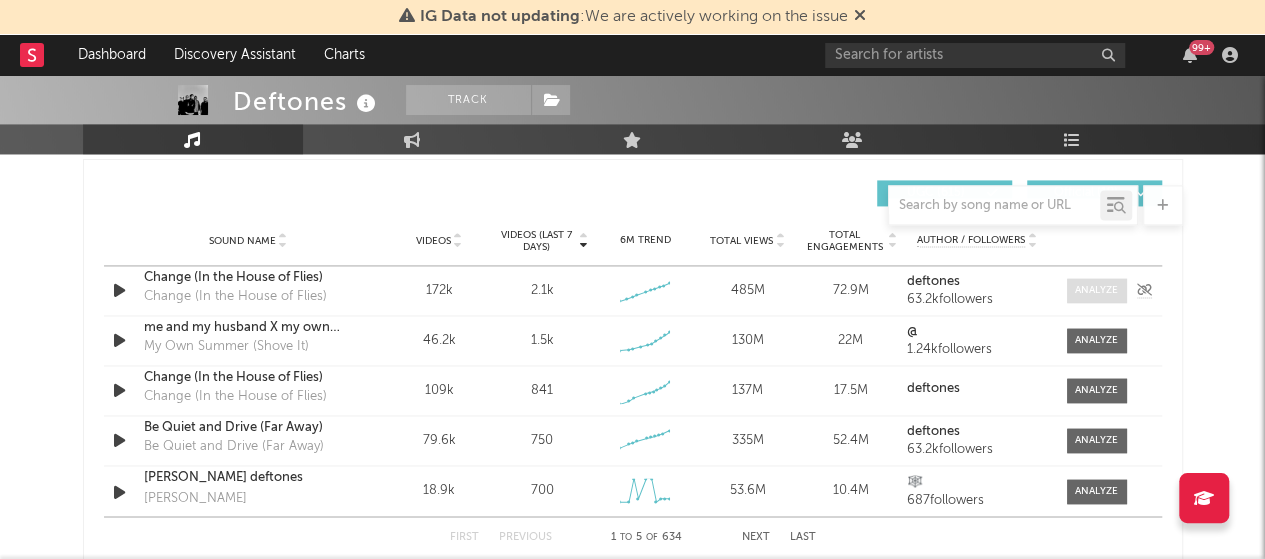 click at bounding box center [1096, 290] 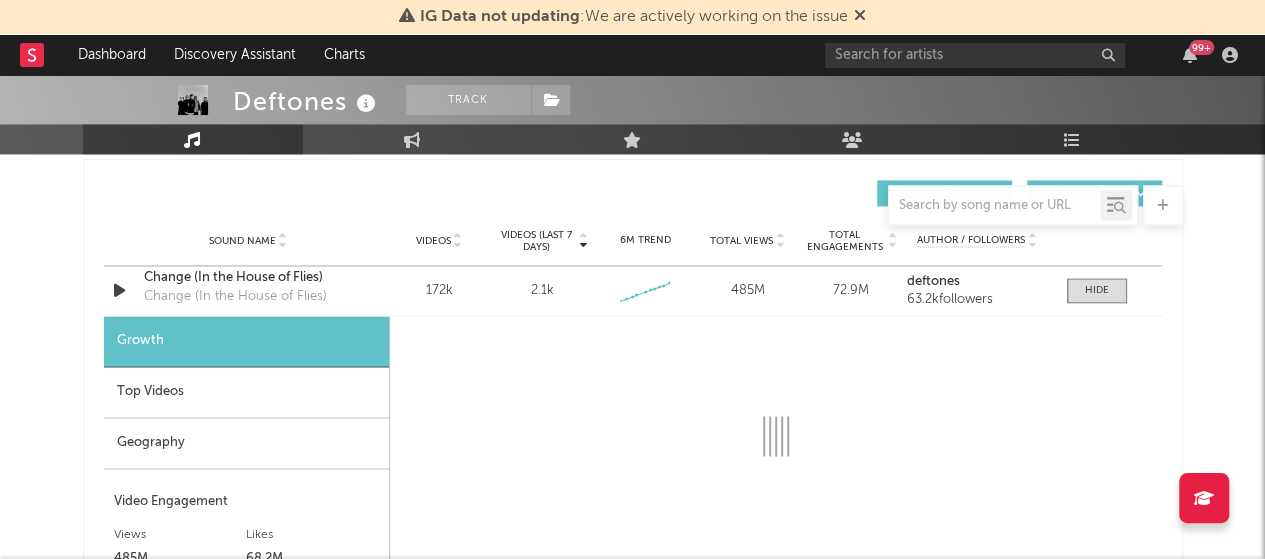 click on "Geography" at bounding box center (246, 443) 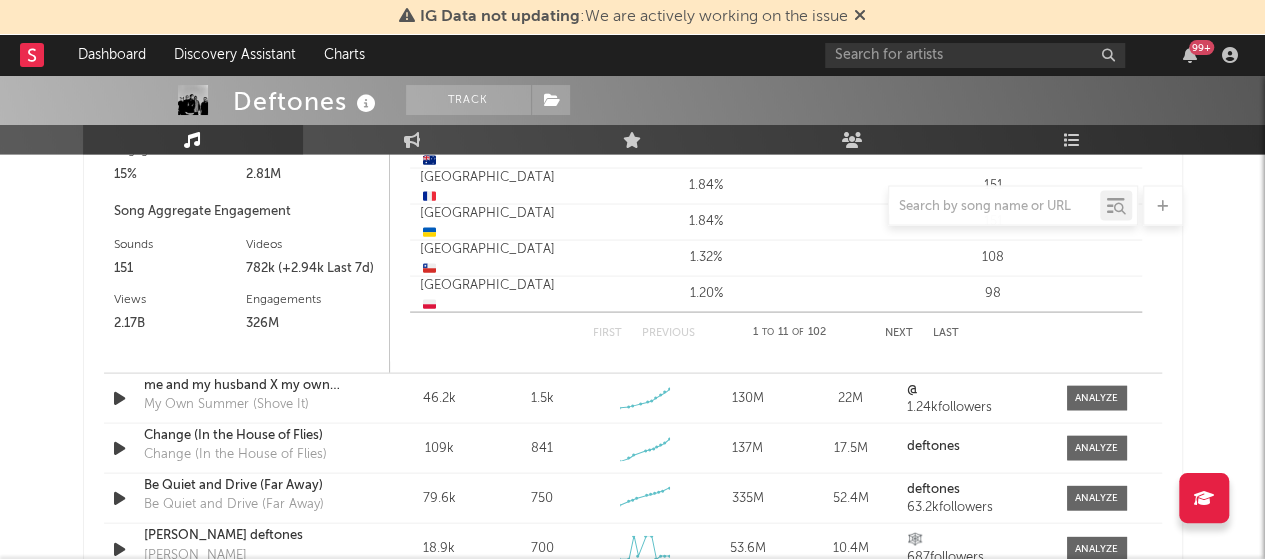 scroll, scrollTop: 2000, scrollLeft: 0, axis: vertical 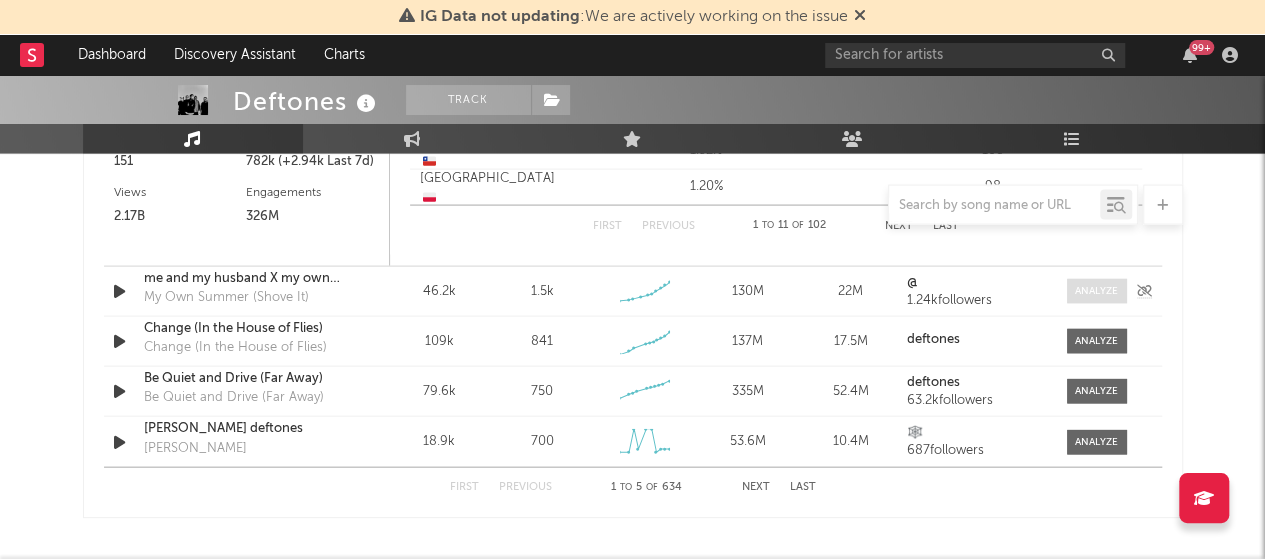 click at bounding box center [1097, 291] 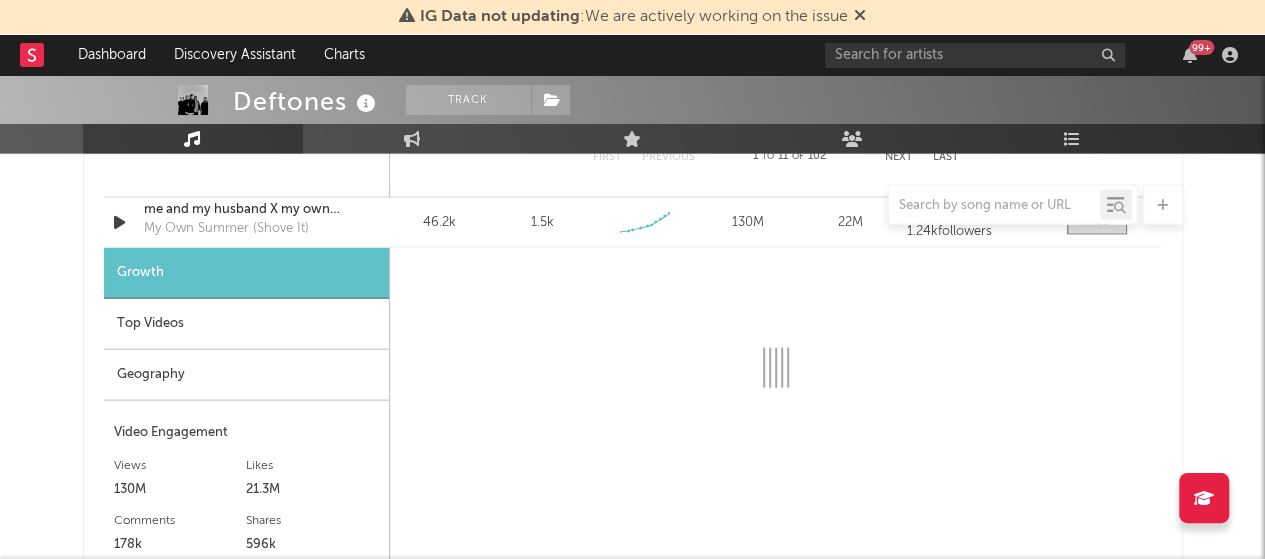 scroll, scrollTop: 2100, scrollLeft: 0, axis: vertical 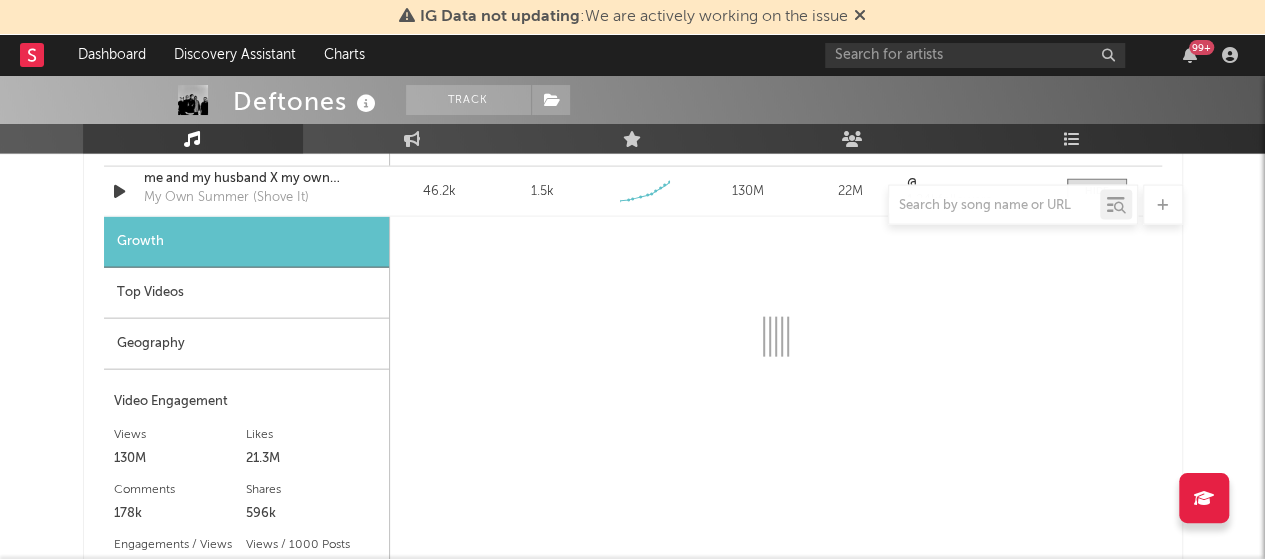 click on "Geography" at bounding box center (246, 344) 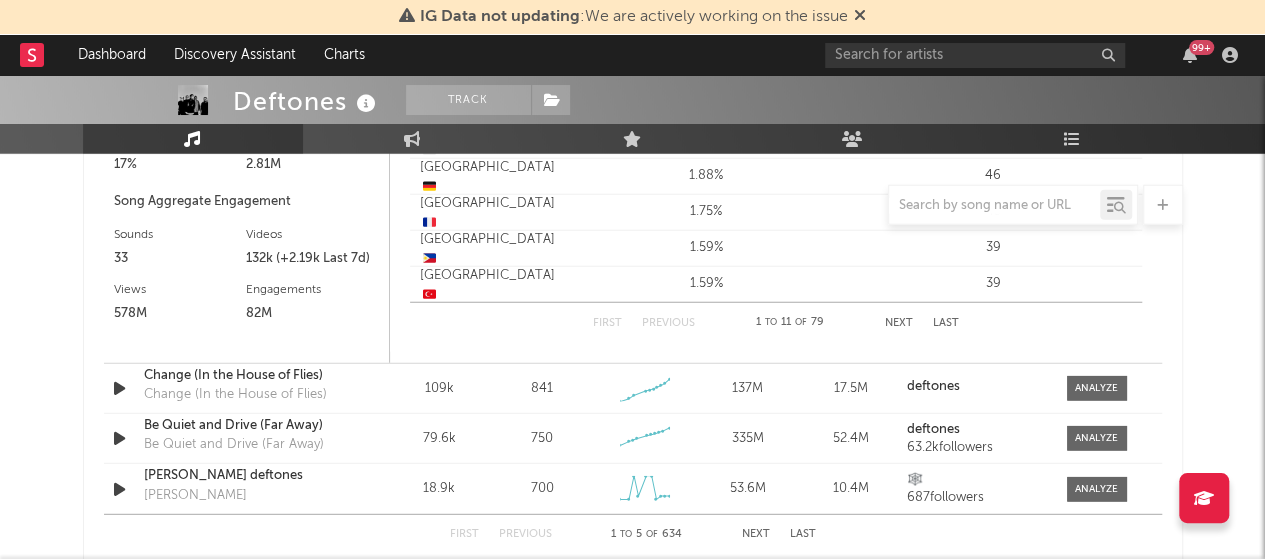 scroll, scrollTop: 2600, scrollLeft: 0, axis: vertical 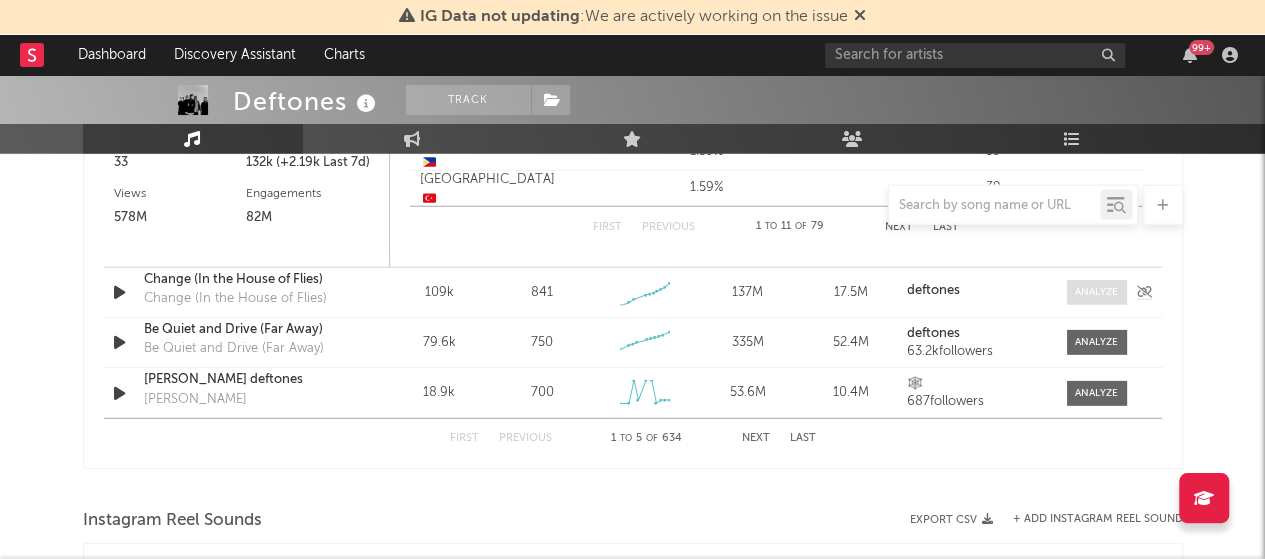 click at bounding box center [1096, 292] 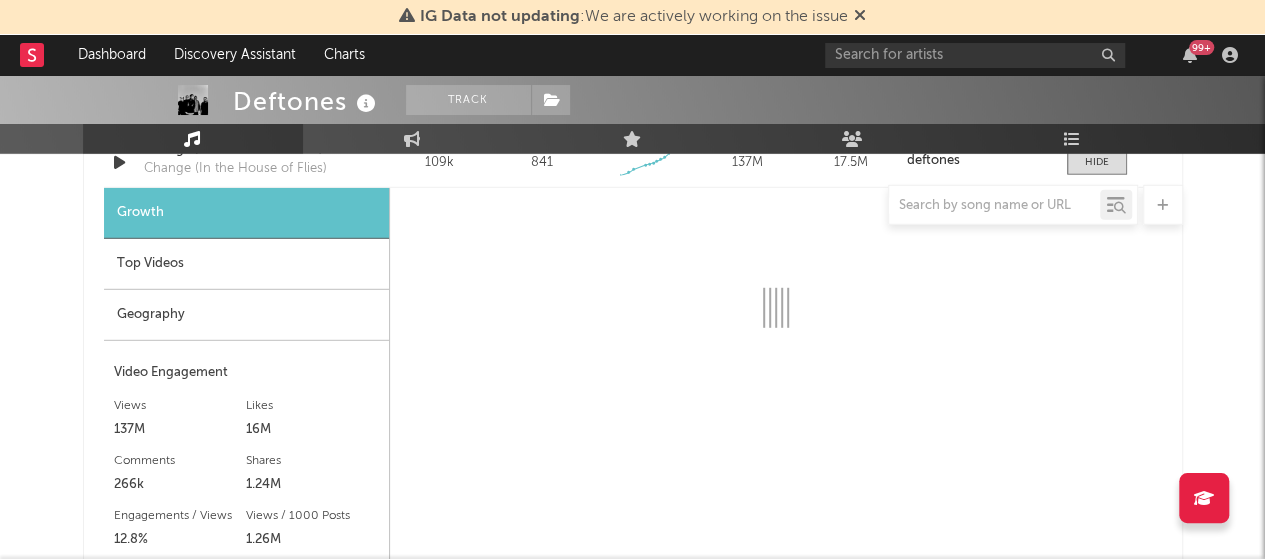 scroll, scrollTop: 2700, scrollLeft: 0, axis: vertical 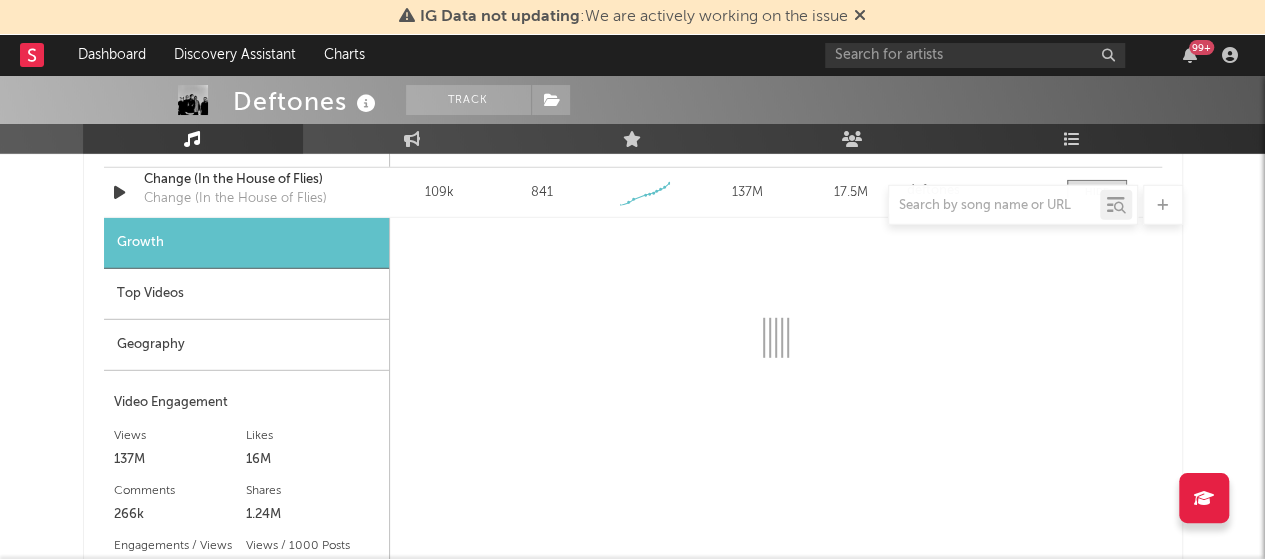 click on "Geography" at bounding box center [246, 345] 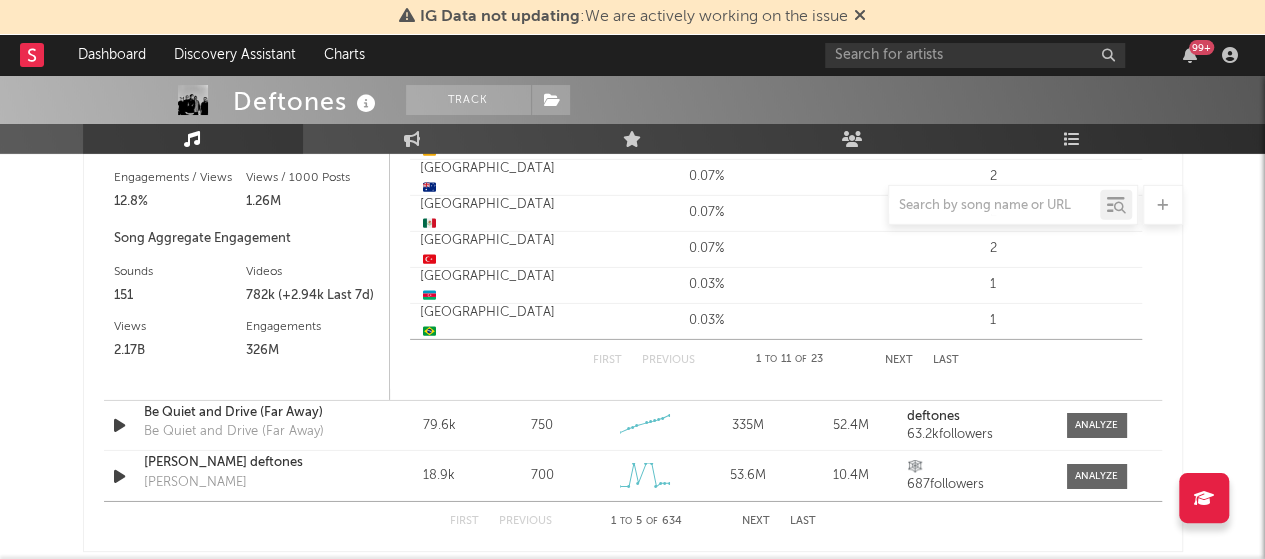 scroll, scrollTop: 3100, scrollLeft: 0, axis: vertical 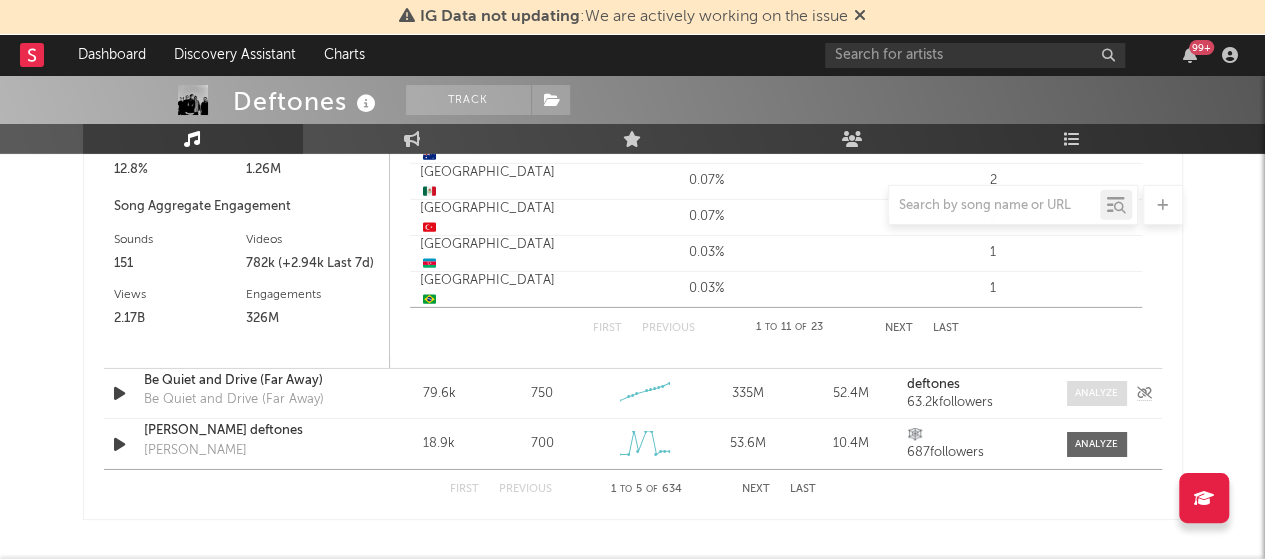click at bounding box center (1096, 393) 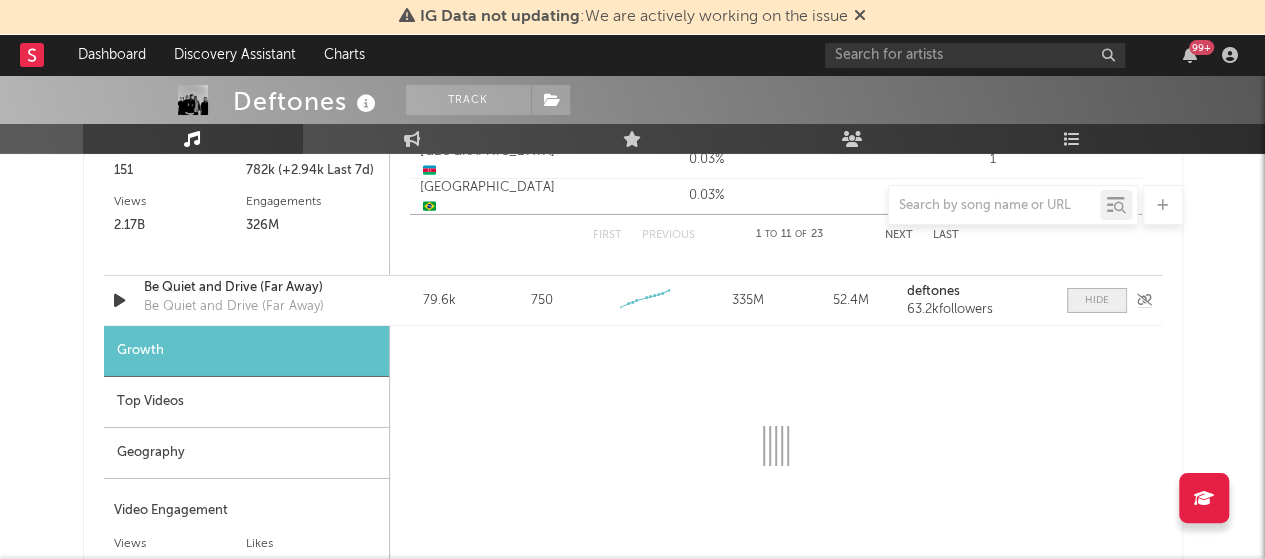 scroll, scrollTop: 3300, scrollLeft: 0, axis: vertical 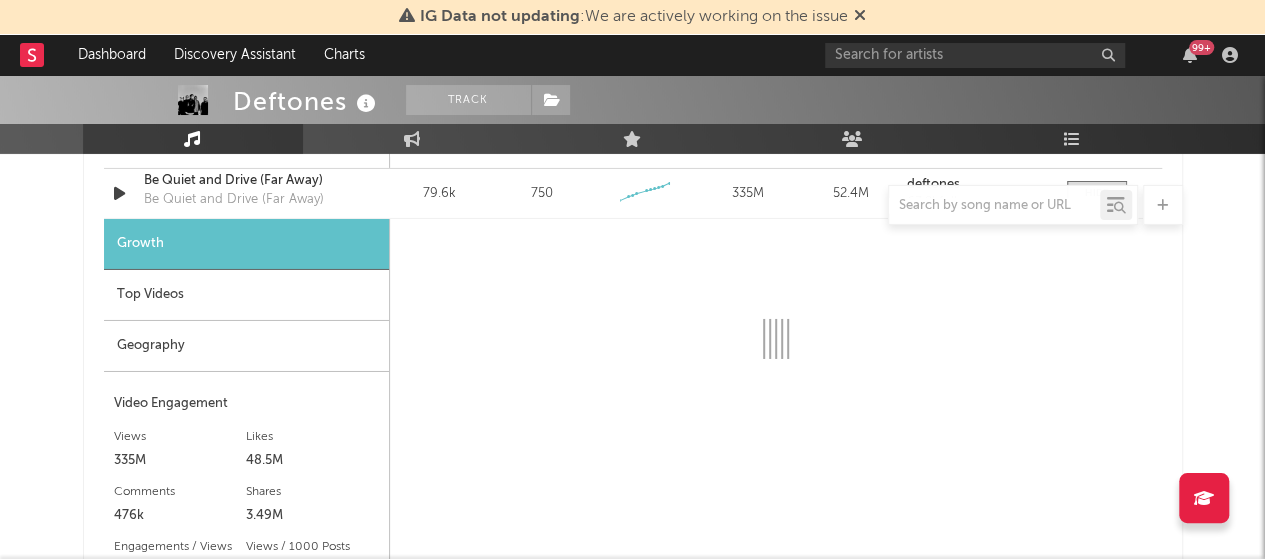 click on "Geography" at bounding box center (246, 346) 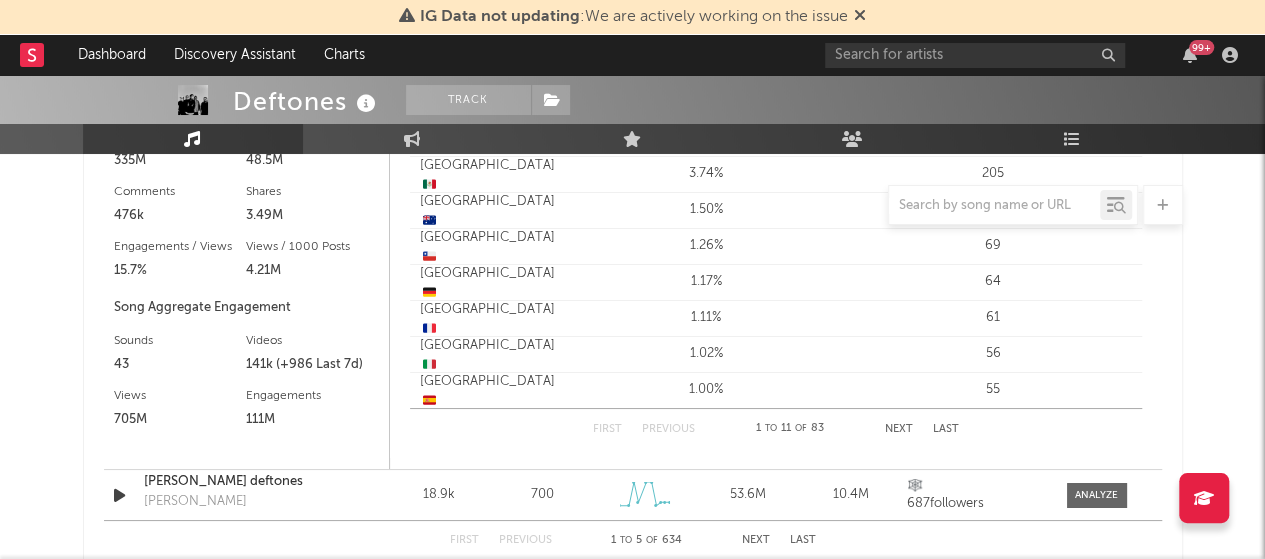 scroll, scrollTop: 3400, scrollLeft: 0, axis: vertical 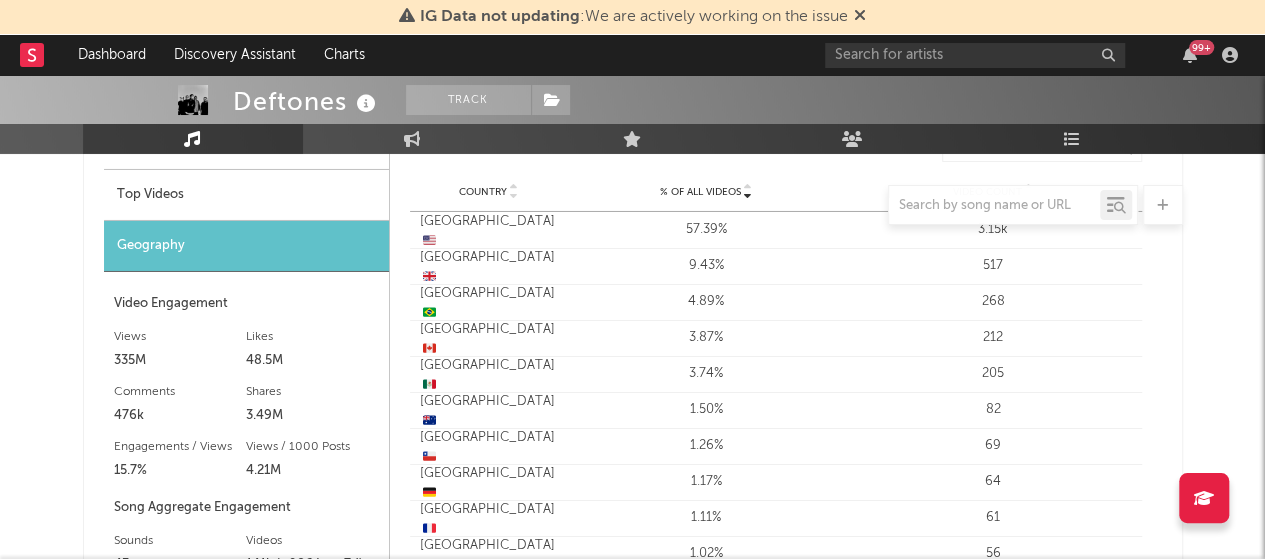 click at bounding box center (633, 205) 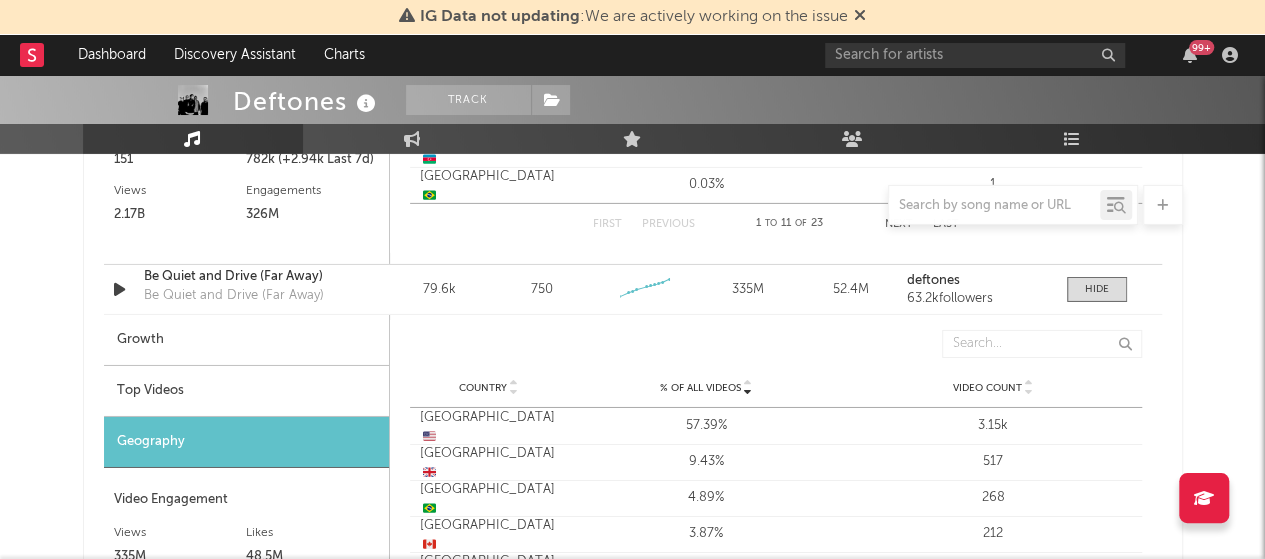 scroll, scrollTop: 3200, scrollLeft: 0, axis: vertical 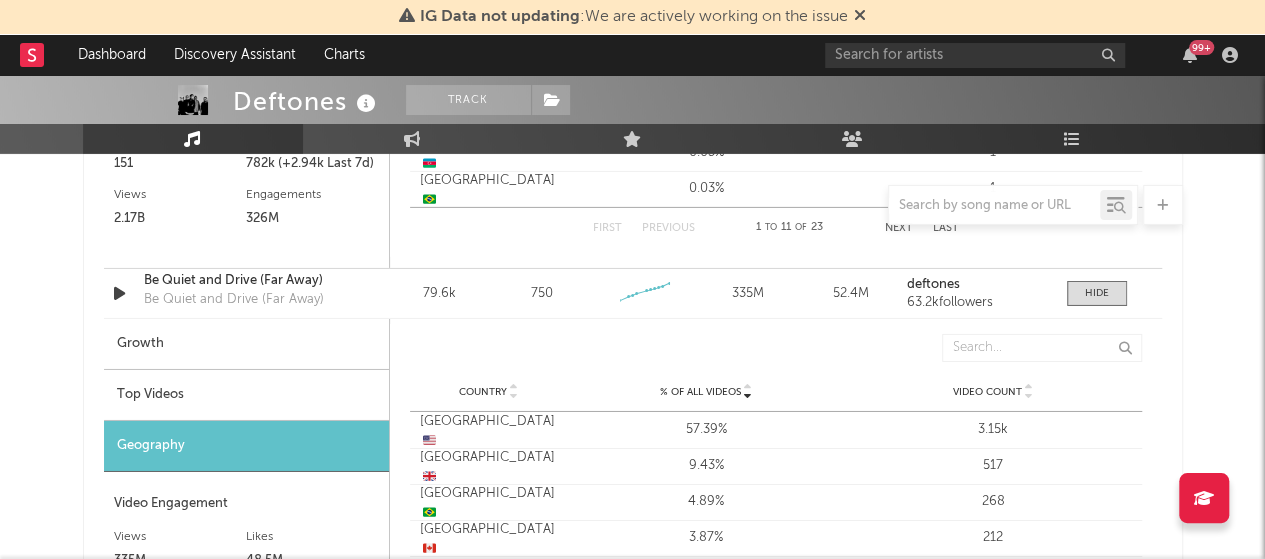 click on "Top Videos" at bounding box center (246, 395) 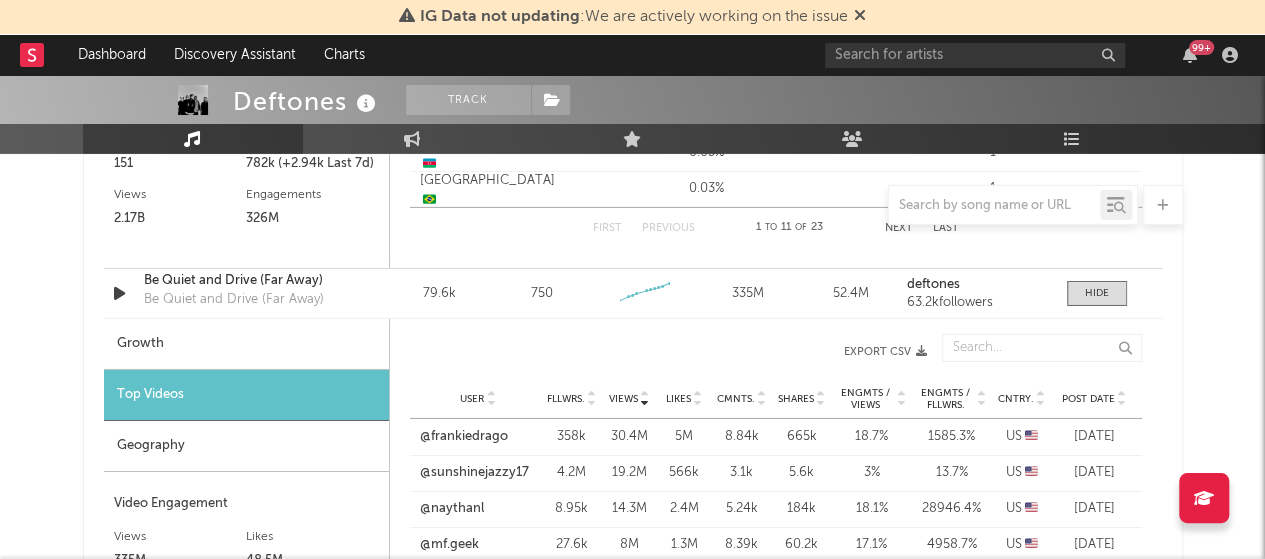 click at bounding box center (1041, 403) 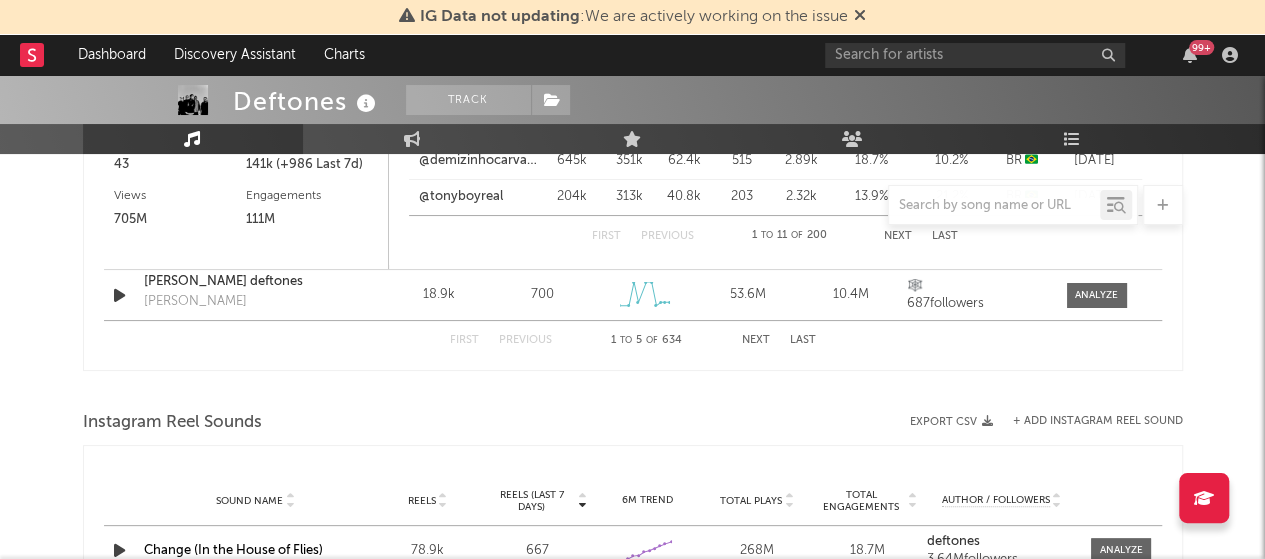 scroll, scrollTop: 3600, scrollLeft: 0, axis: vertical 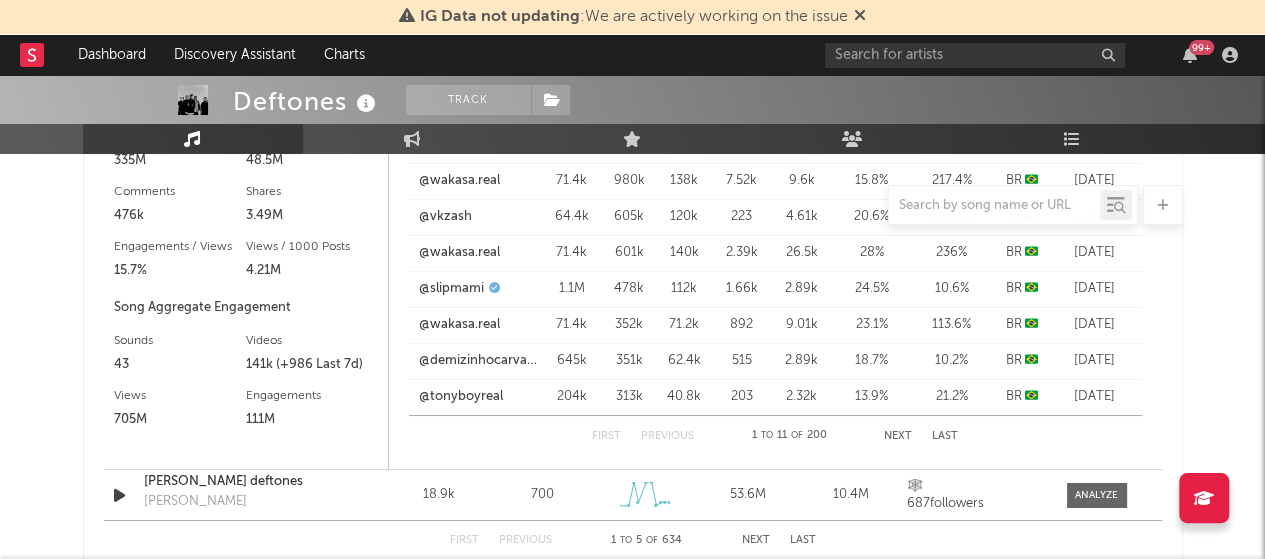 click on "Next" at bounding box center (898, 436) 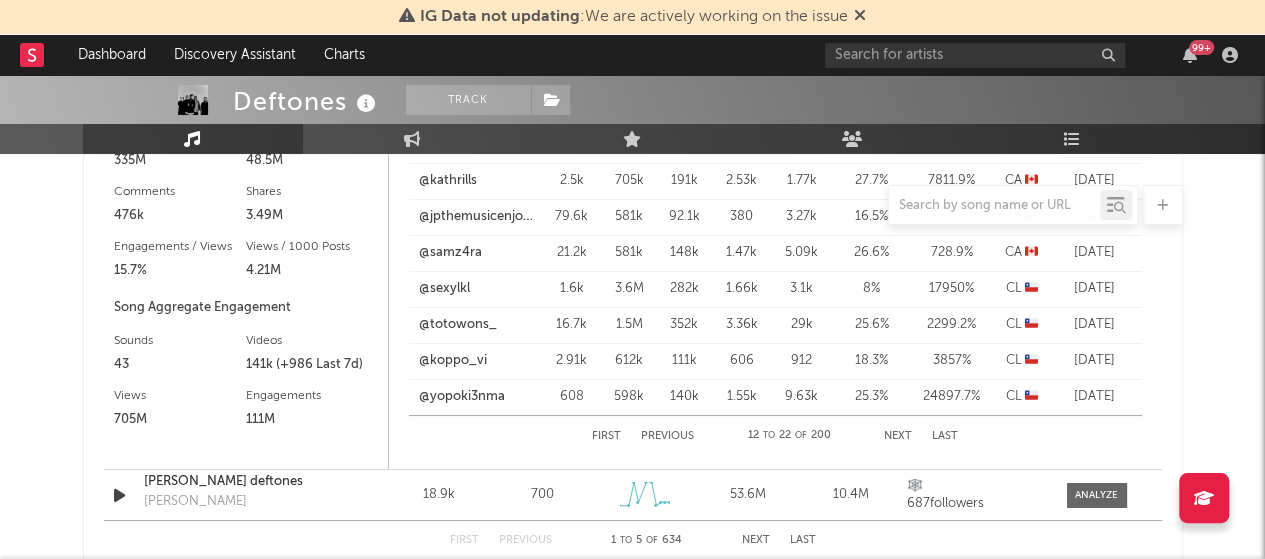 click on "Next" at bounding box center [898, 436] 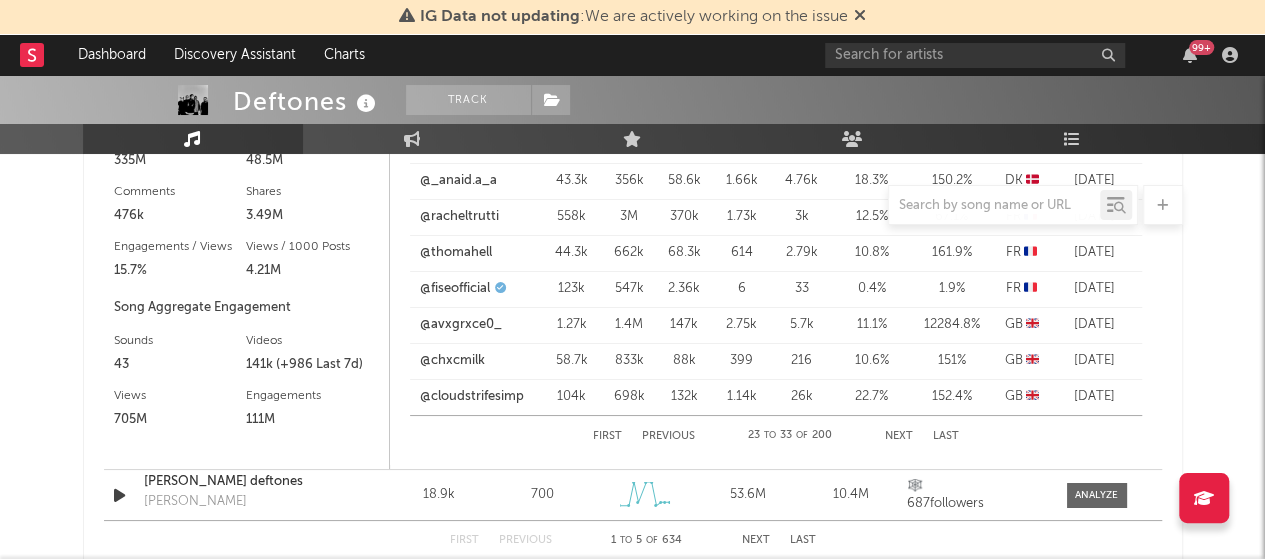 click on "Next" at bounding box center (899, 436) 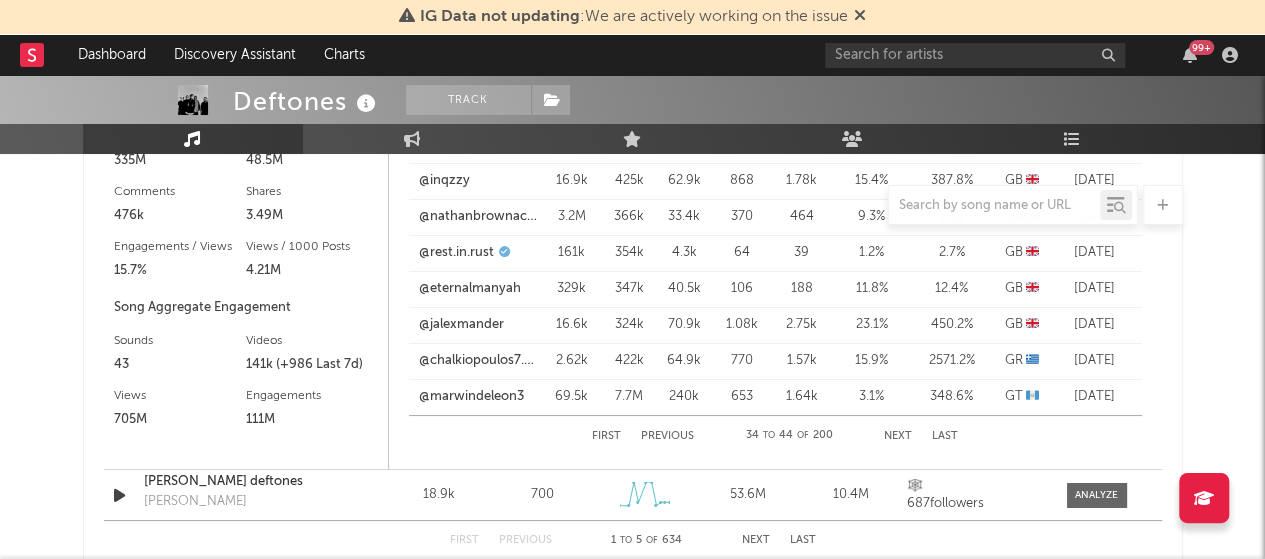 click on "Next" at bounding box center (898, 436) 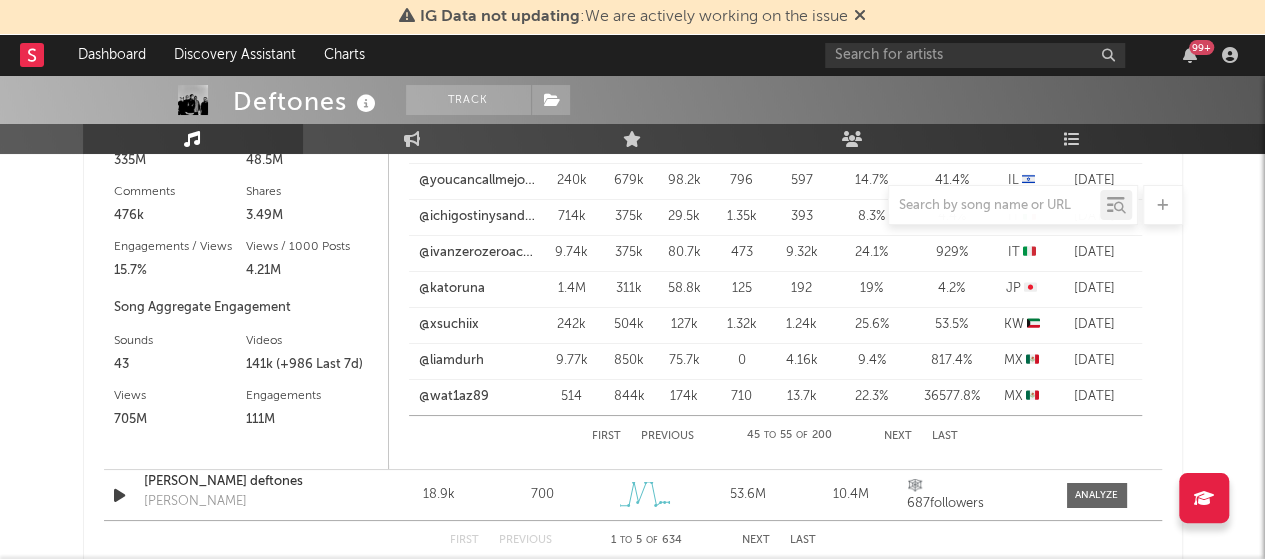 click on "Next" at bounding box center (898, 436) 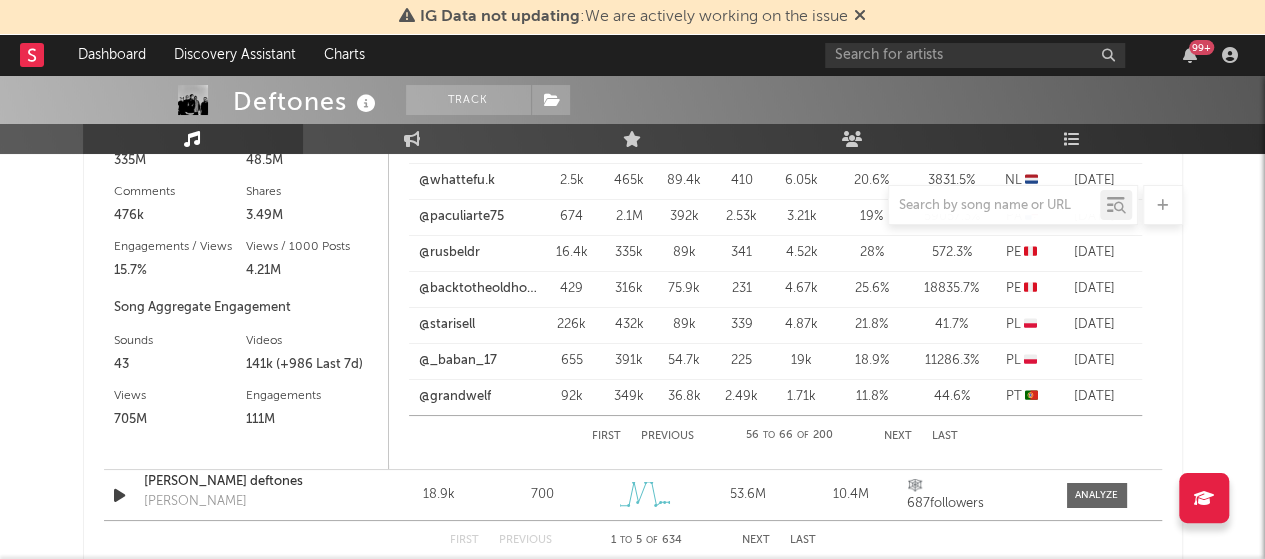click on "Previous" at bounding box center (667, 436) 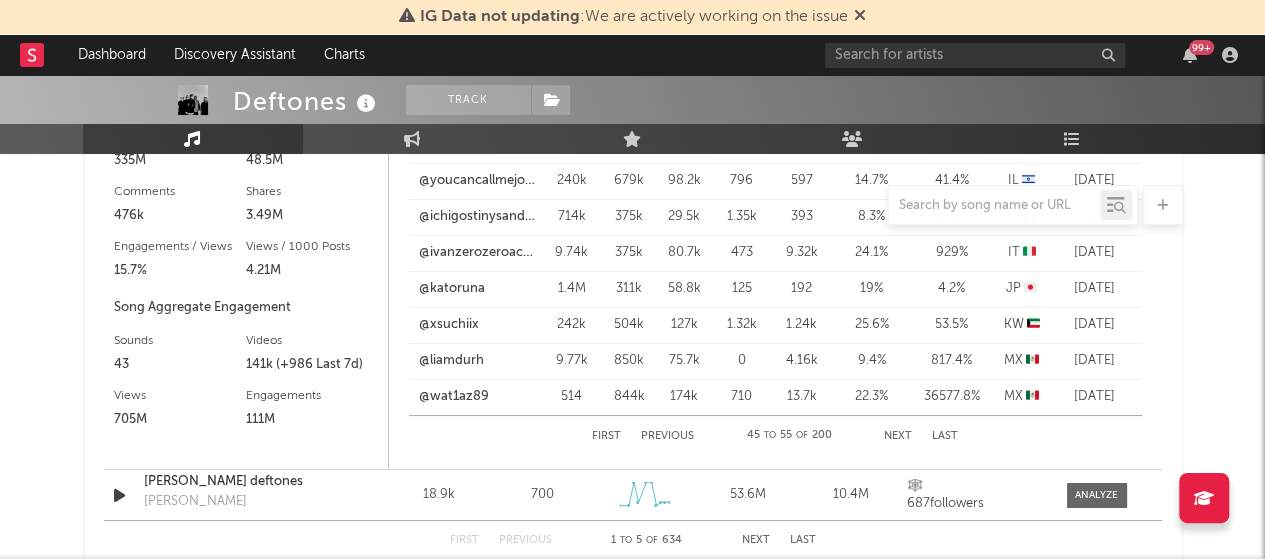 click on "Previous" at bounding box center [667, 436] 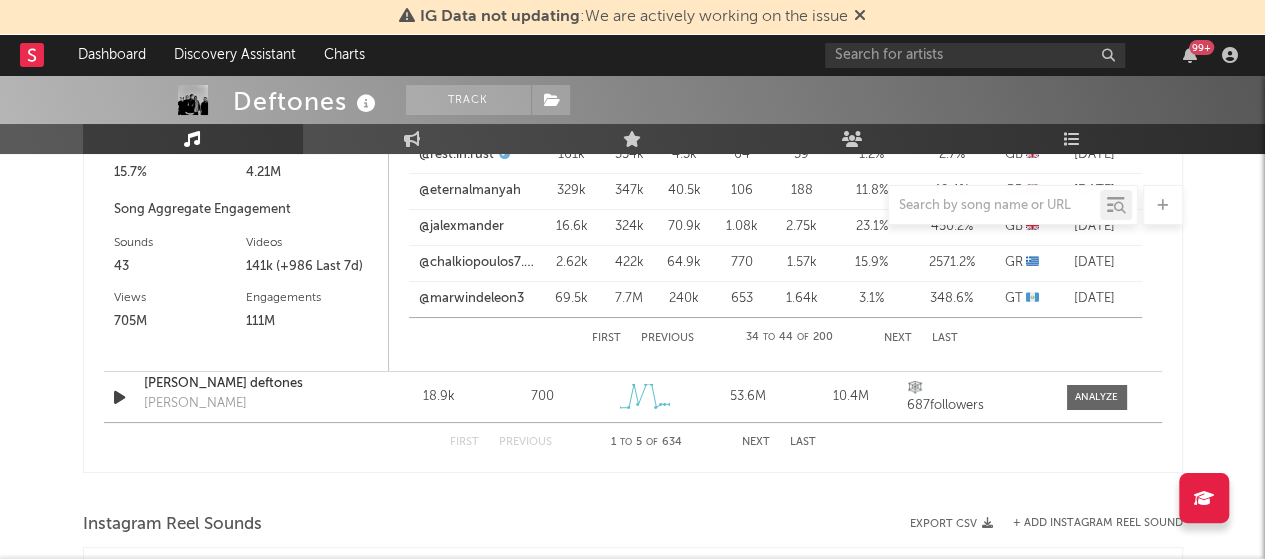 scroll, scrollTop: 3700, scrollLeft: 0, axis: vertical 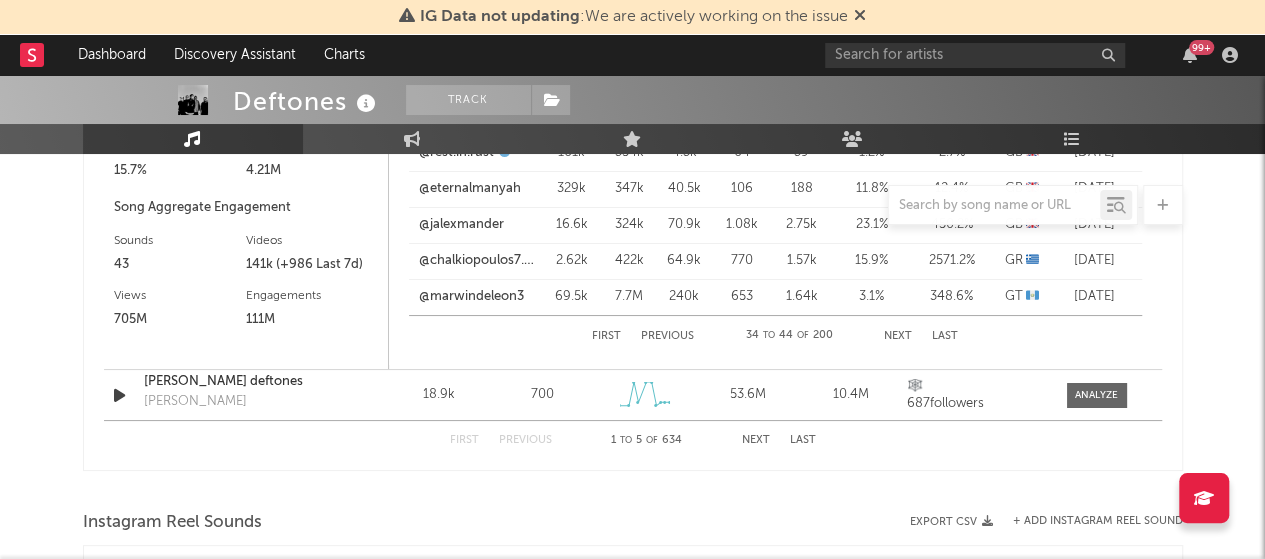 click on "Previous" at bounding box center (667, 336) 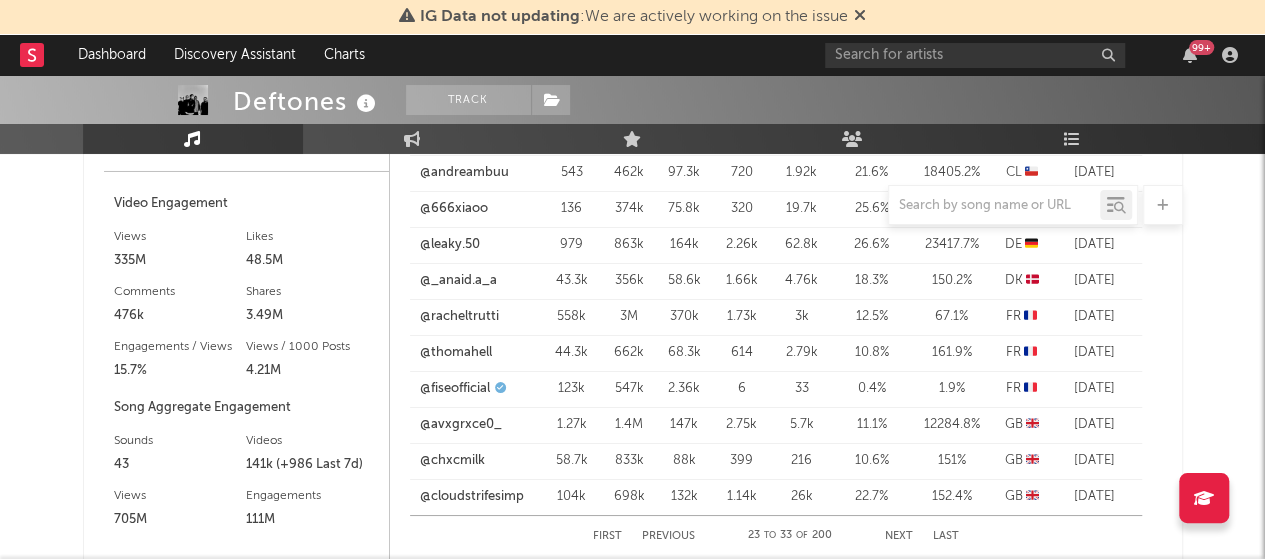 scroll, scrollTop: 3600, scrollLeft: 0, axis: vertical 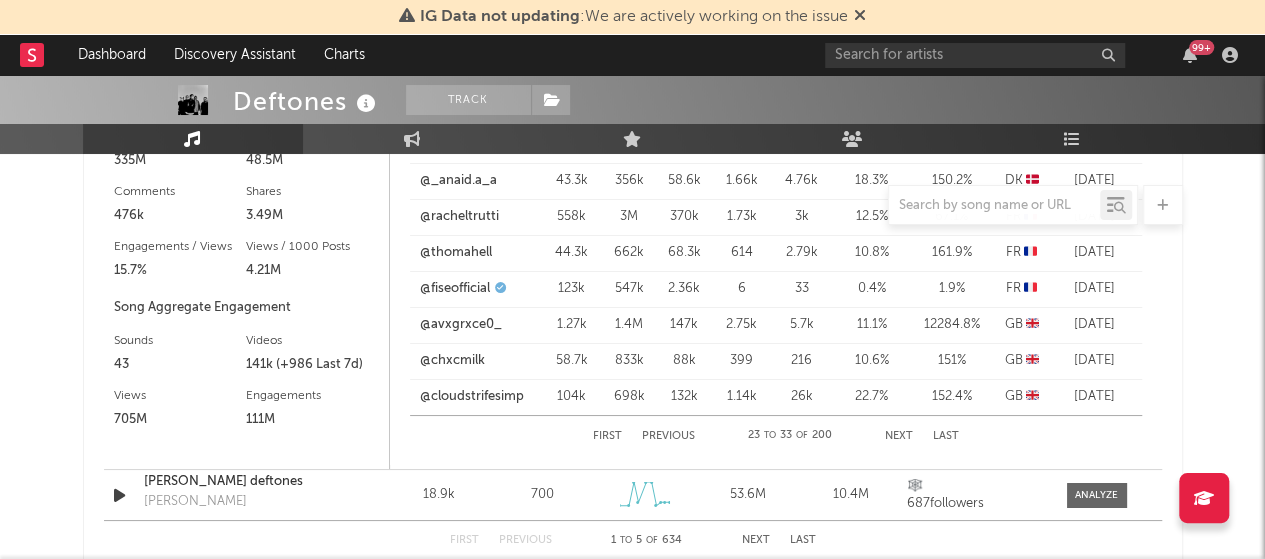 click on "Next" at bounding box center (899, 436) 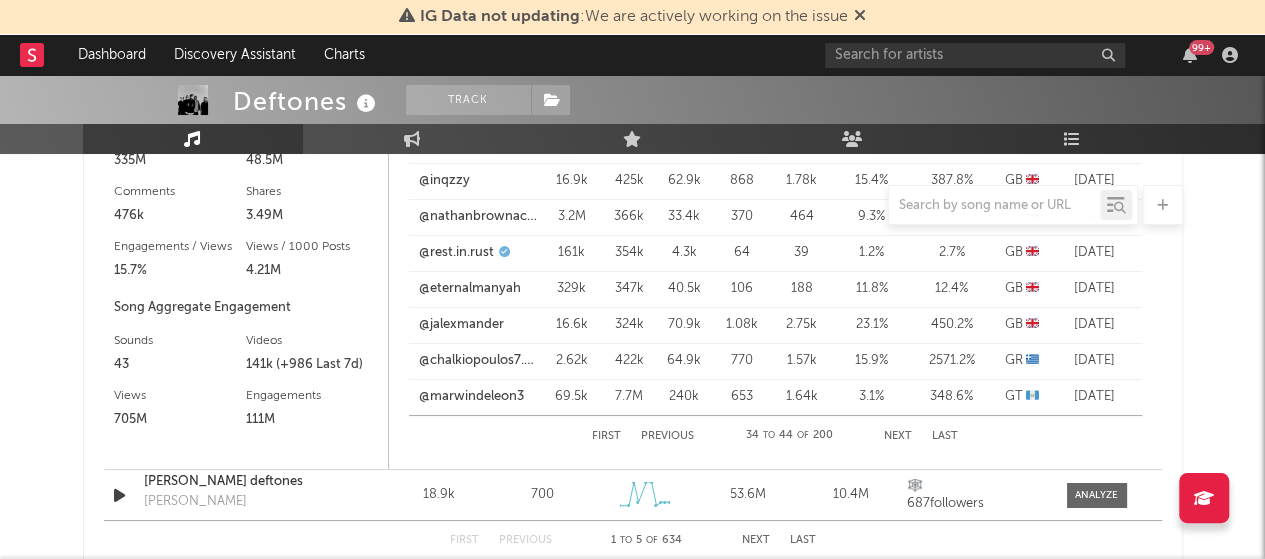 click on "Next" at bounding box center [898, 436] 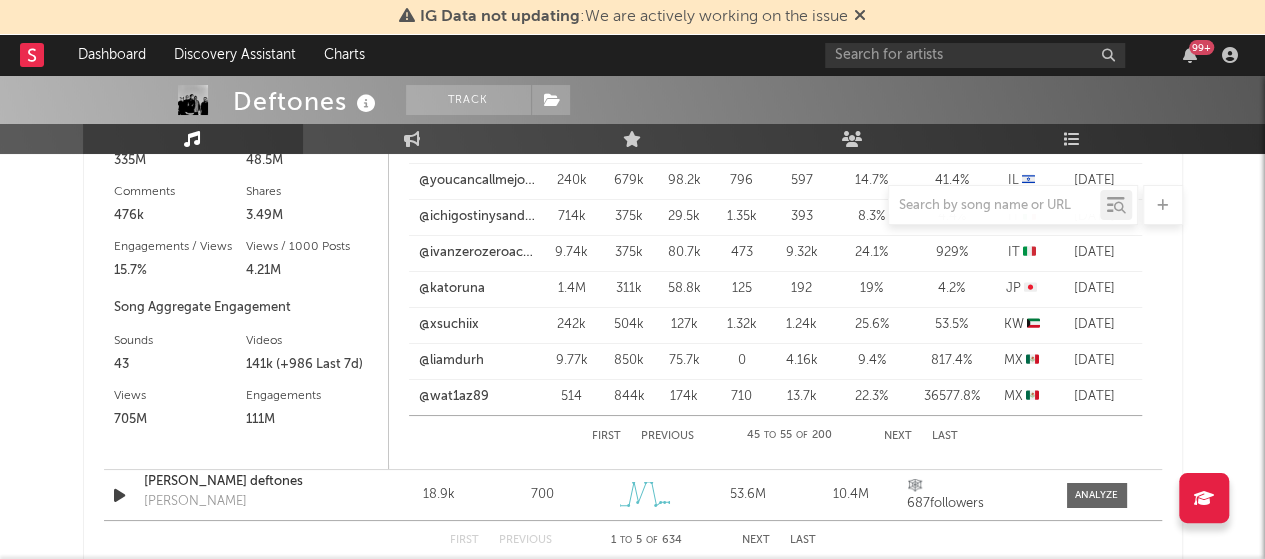 click on "Next" at bounding box center (898, 436) 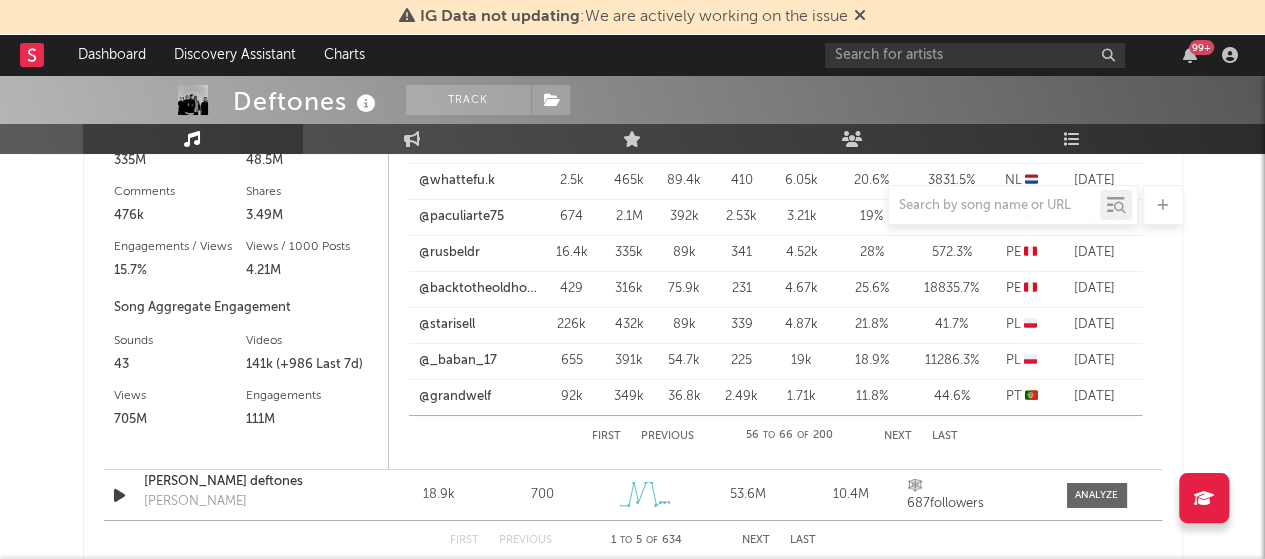 click on "Next" at bounding box center [898, 436] 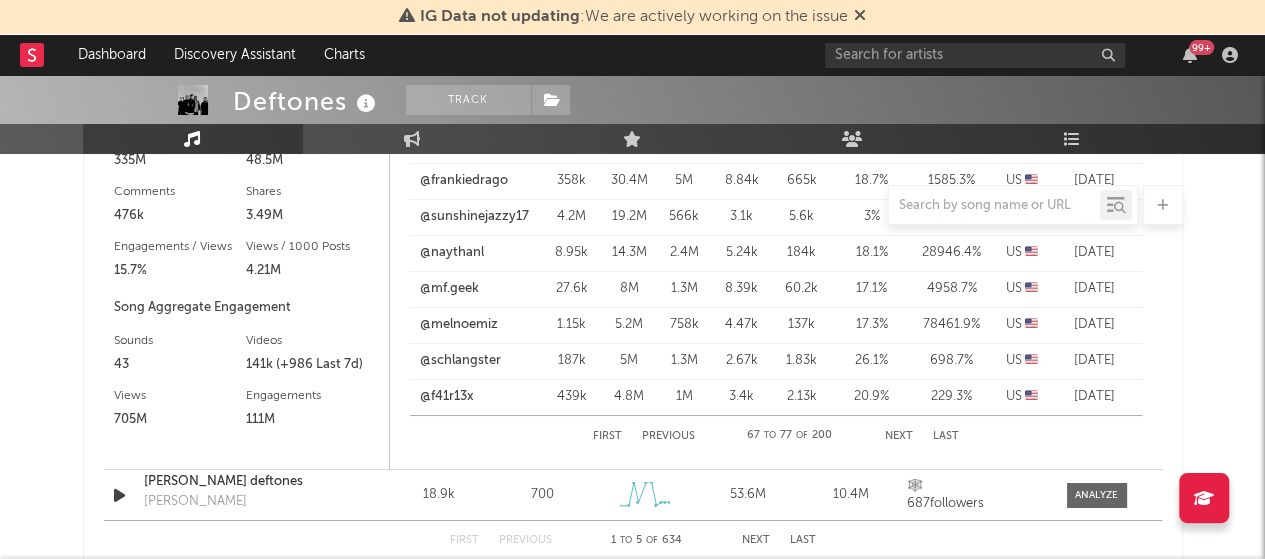 click on "Next" at bounding box center (899, 436) 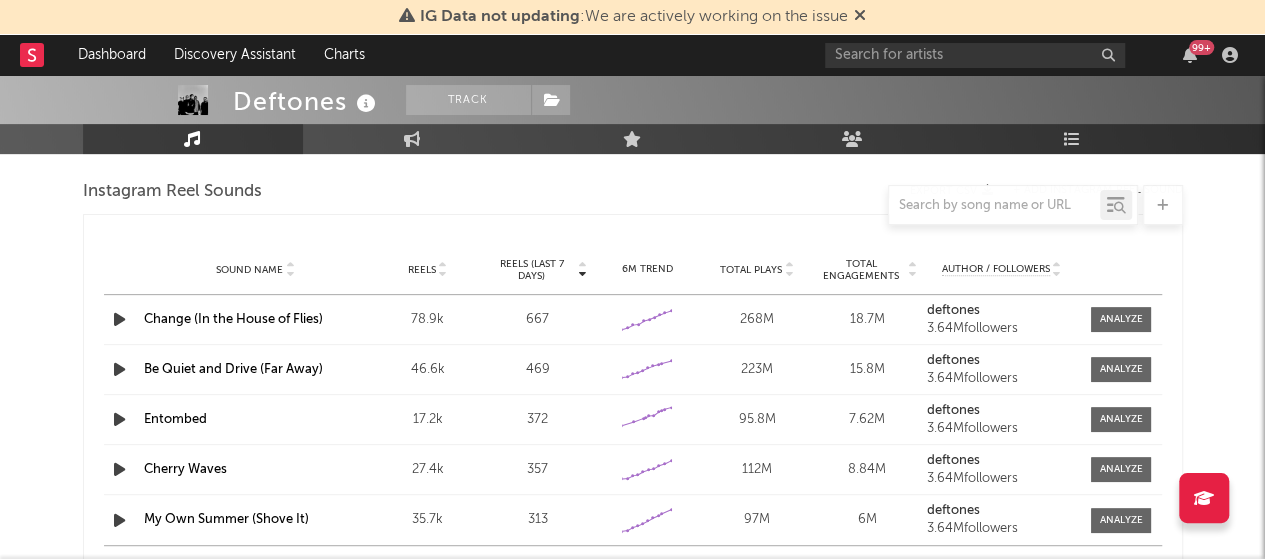 scroll, scrollTop: 4000, scrollLeft: 0, axis: vertical 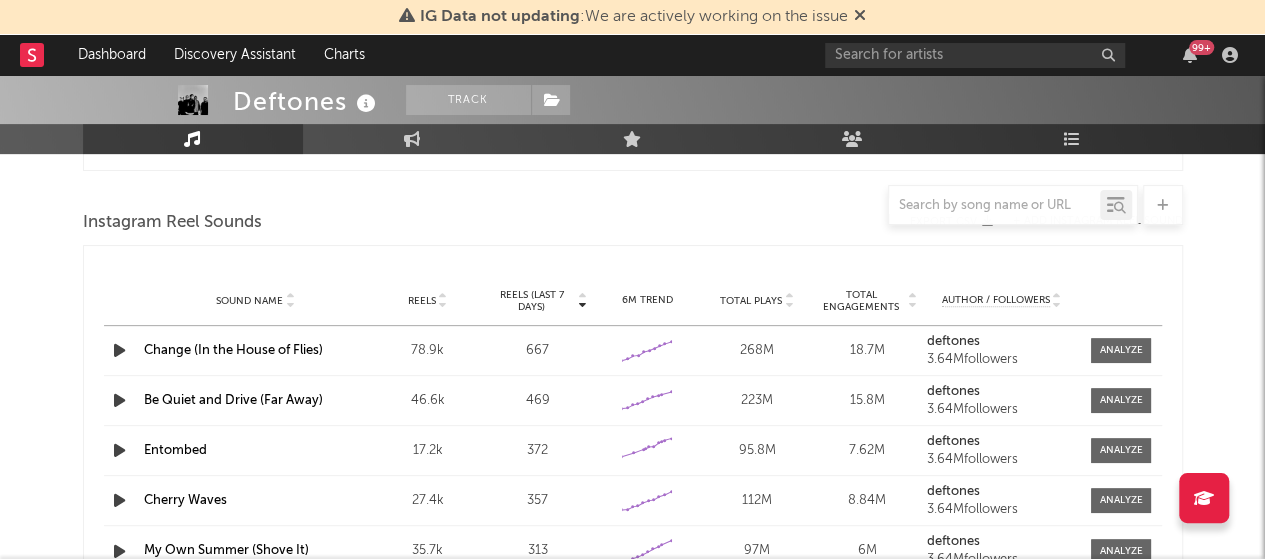 click on "Change (In the House of Flies)" at bounding box center (233, 350) 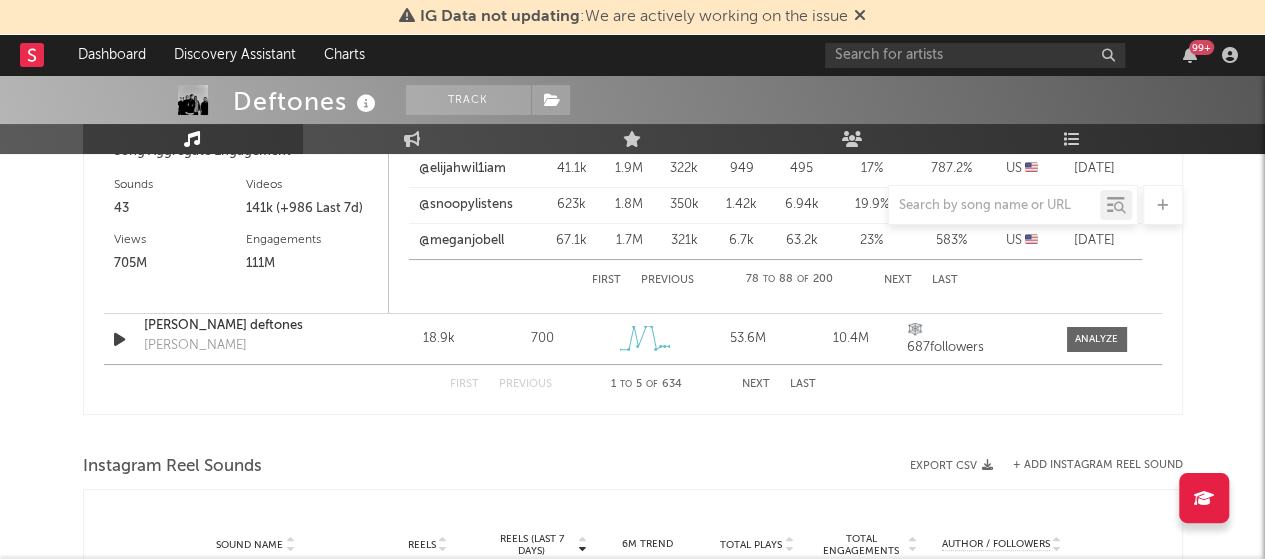 scroll, scrollTop: 3800, scrollLeft: 0, axis: vertical 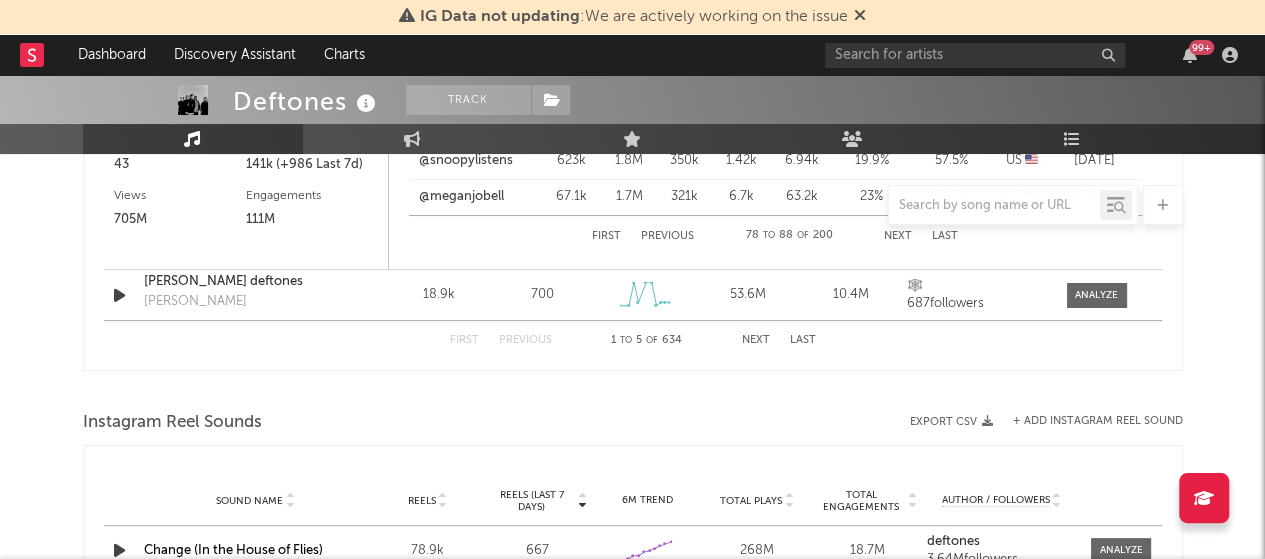 click on "Next" at bounding box center (756, 340) 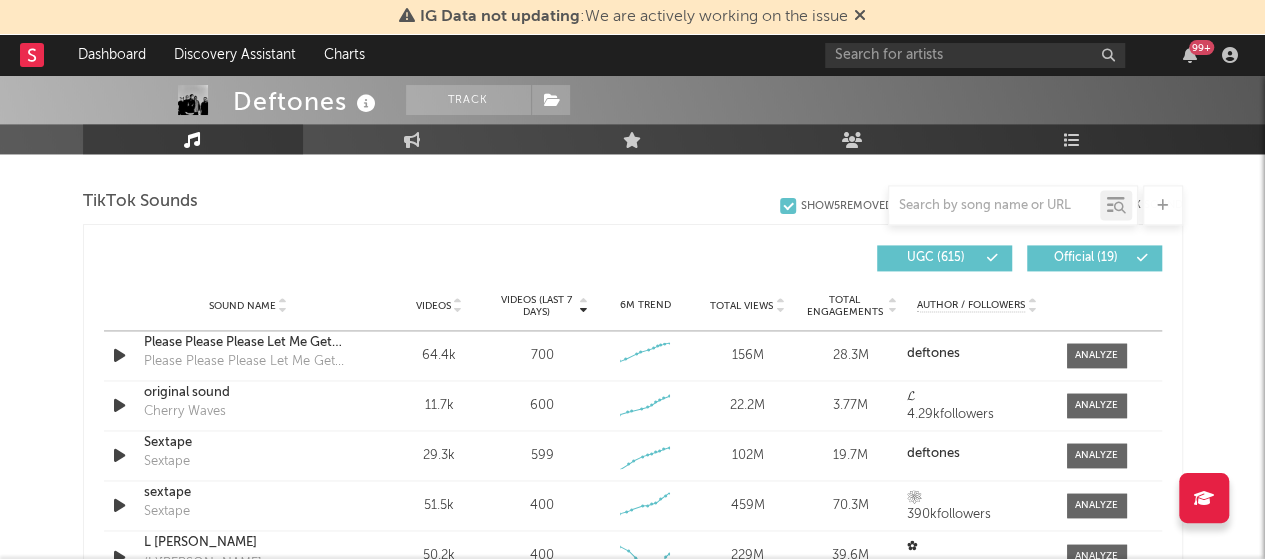 scroll, scrollTop: 1432, scrollLeft: 0, axis: vertical 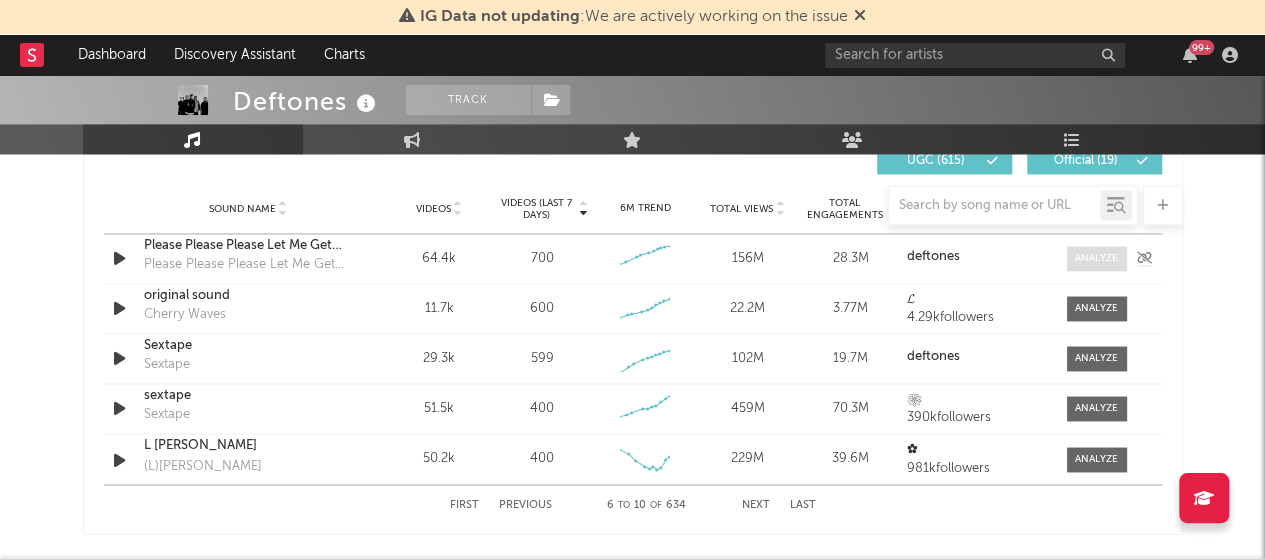 click at bounding box center (1096, 258) 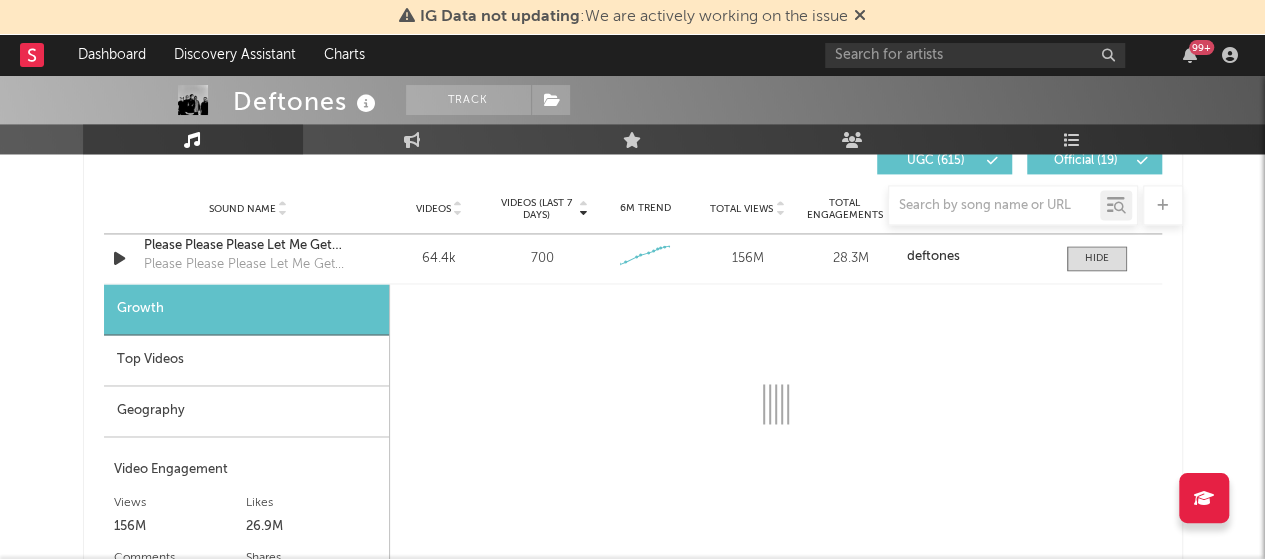 click on "Geography" at bounding box center [246, 411] 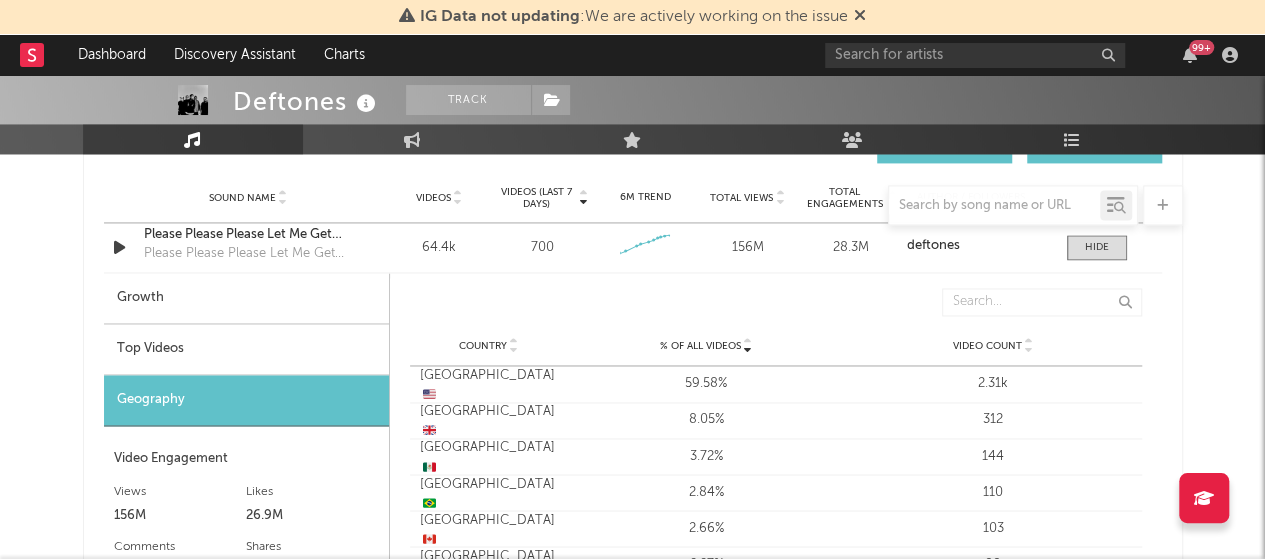 scroll, scrollTop: 1432, scrollLeft: 0, axis: vertical 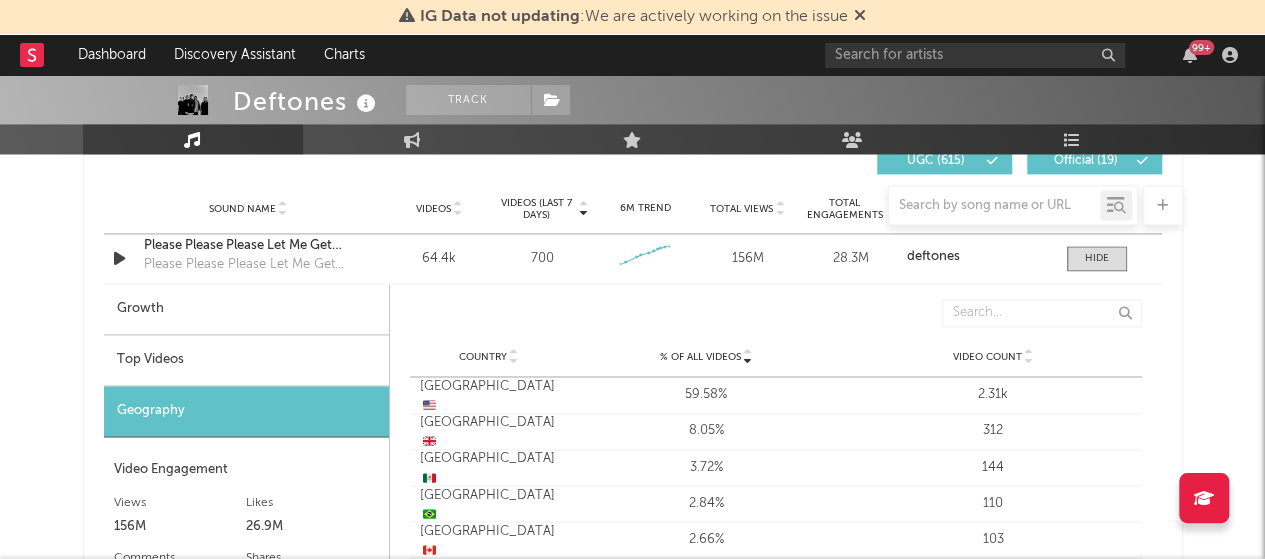 click on "Top Videos" at bounding box center (246, 360) 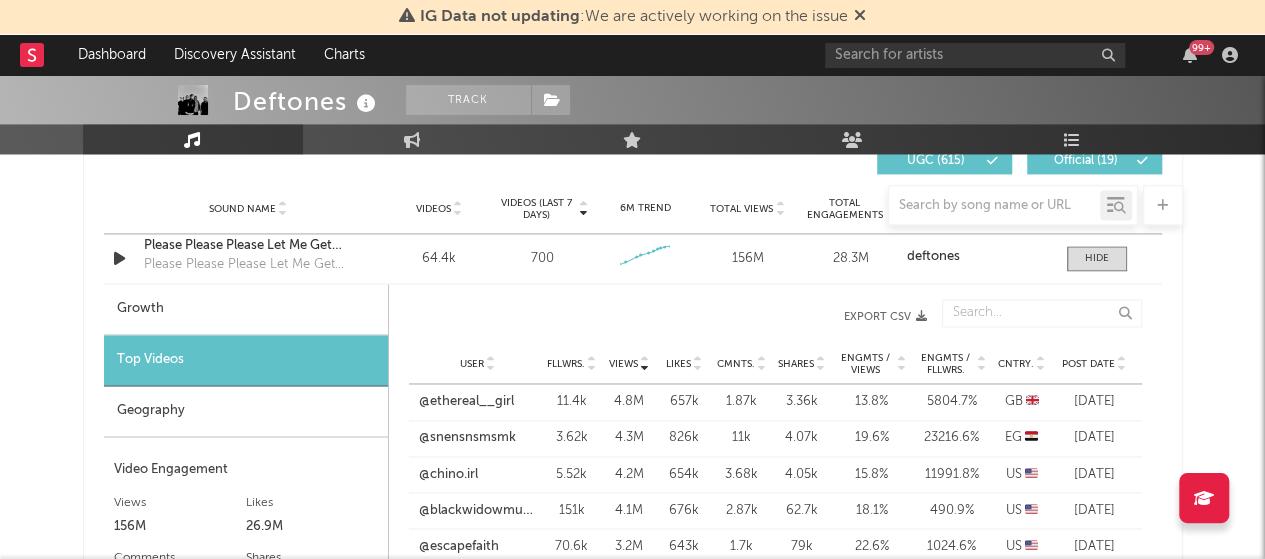 click at bounding box center [1041, 360] 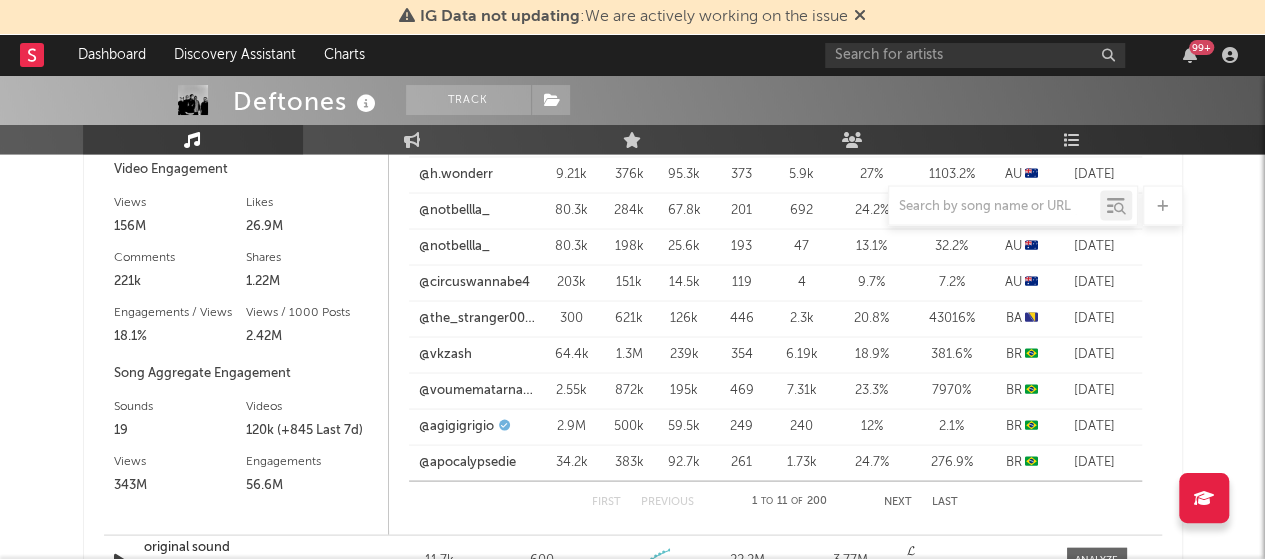 scroll, scrollTop: 1832, scrollLeft: 0, axis: vertical 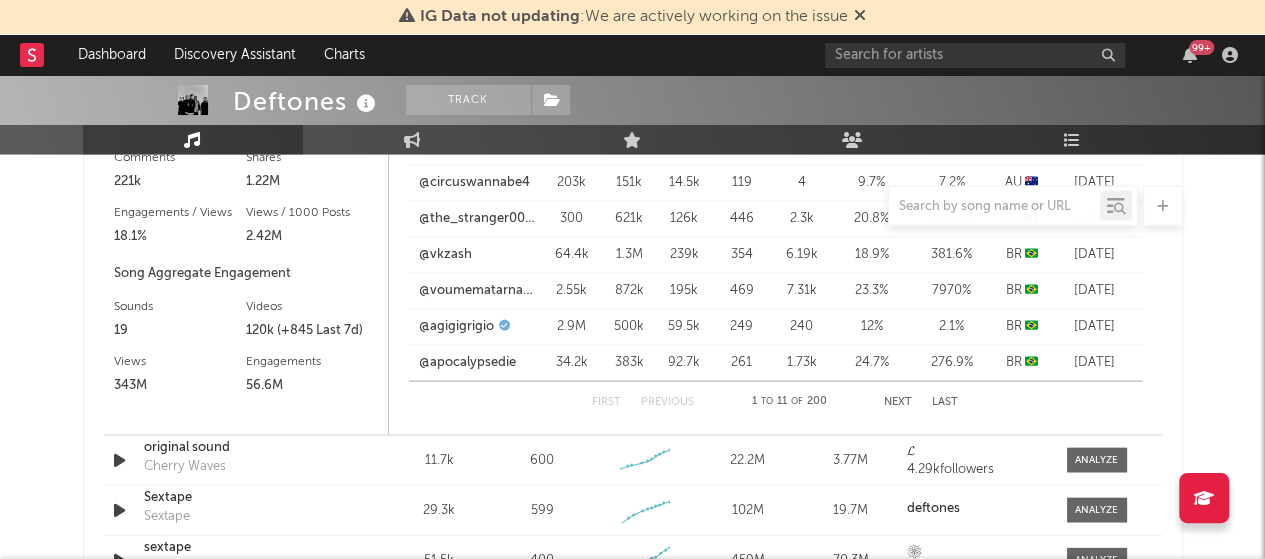 click on "Next" at bounding box center [898, 401] 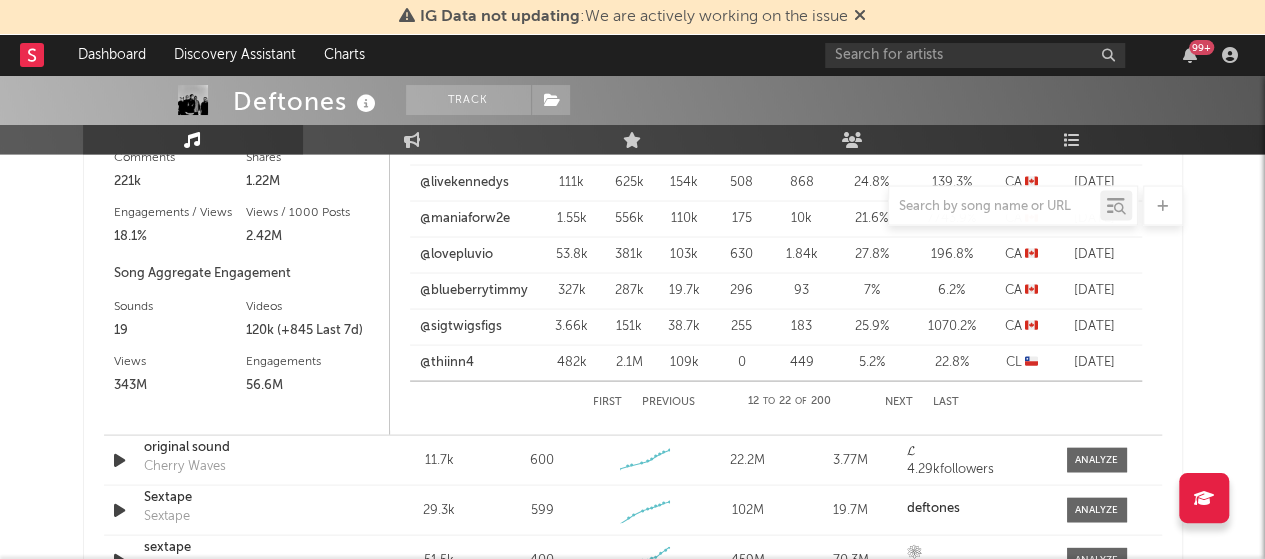 click on "Next" at bounding box center (899, 401) 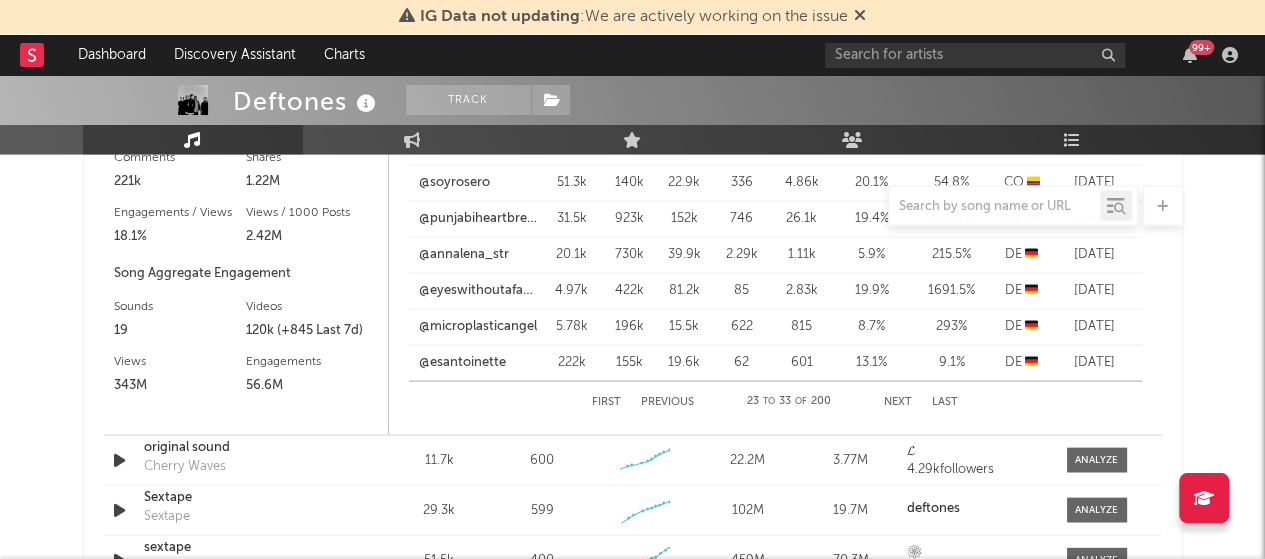 click on "Next" at bounding box center (898, 401) 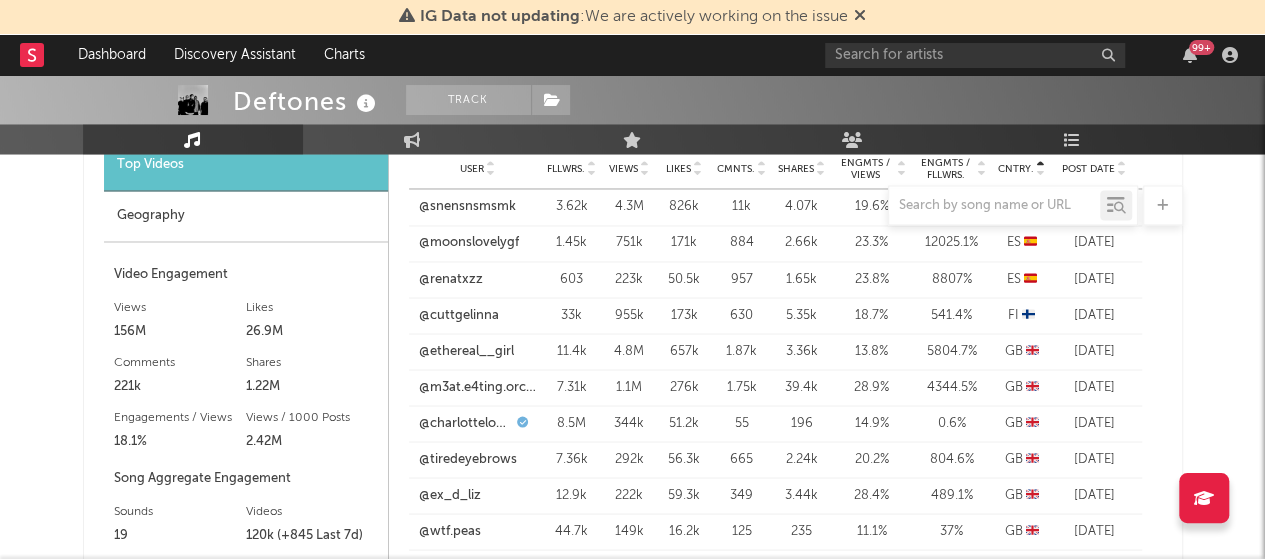 scroll, scrollTop: 1532, scrollLeft: 0, axis: vertical 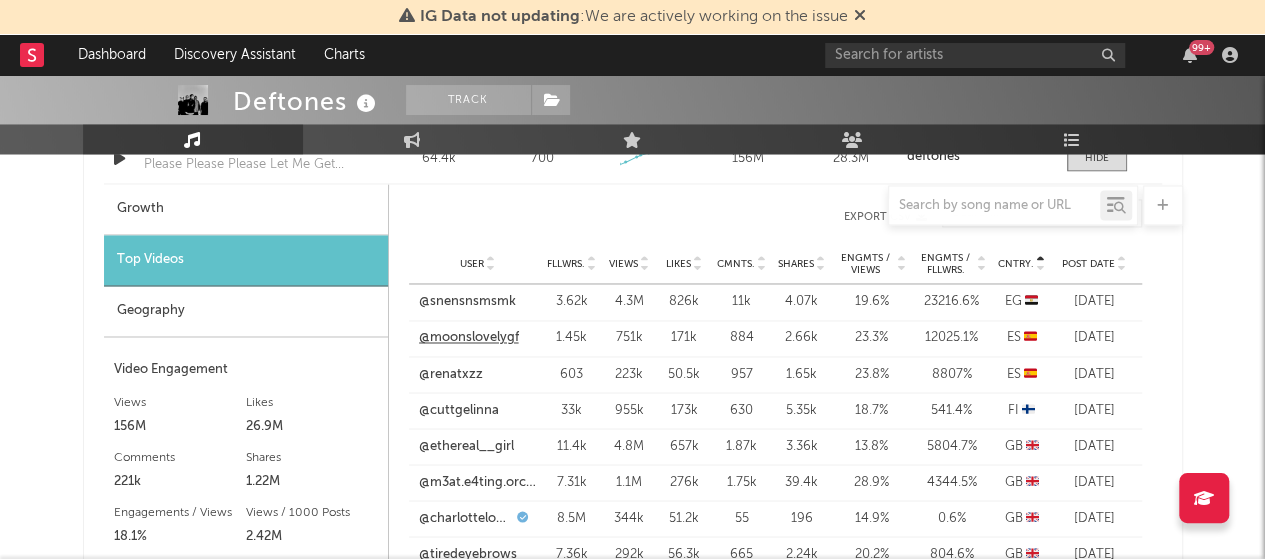 click on "@moonslovelygf" at bounding box center (469, 338) 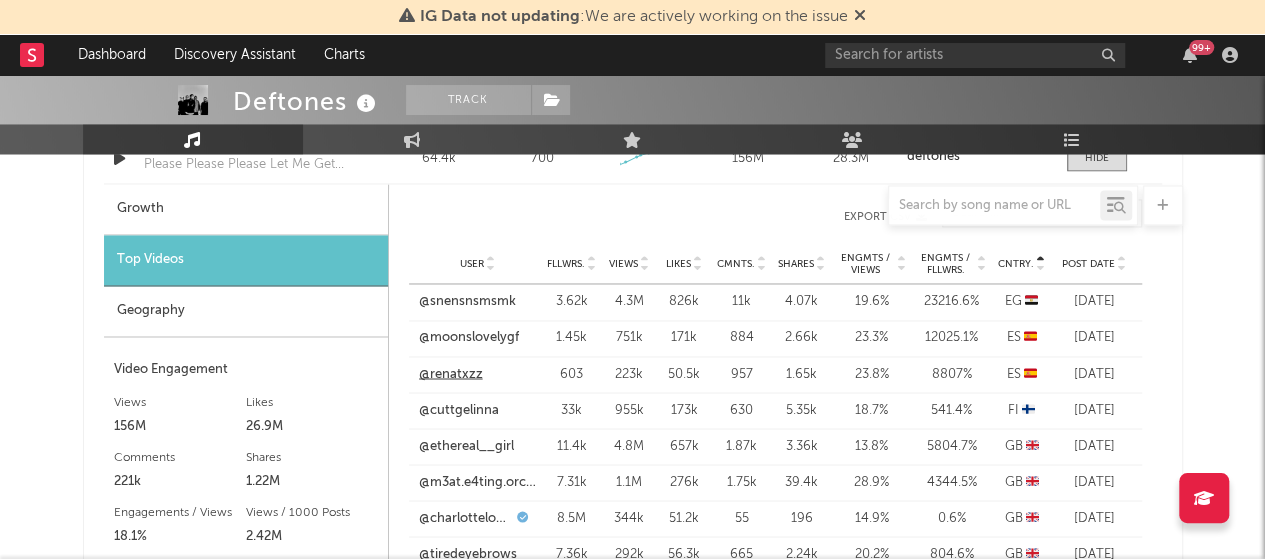 click on "@renatxzz" at bounding box center (451, 374) 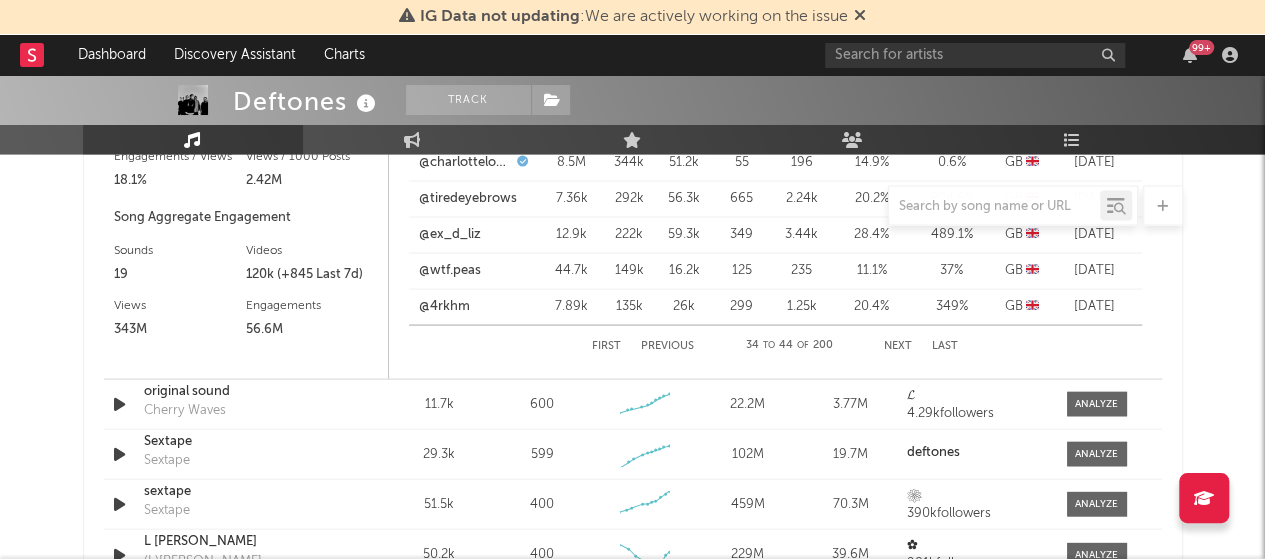 scroll, scrollTop: 1932, scrollLeft: 0, axis: vertical 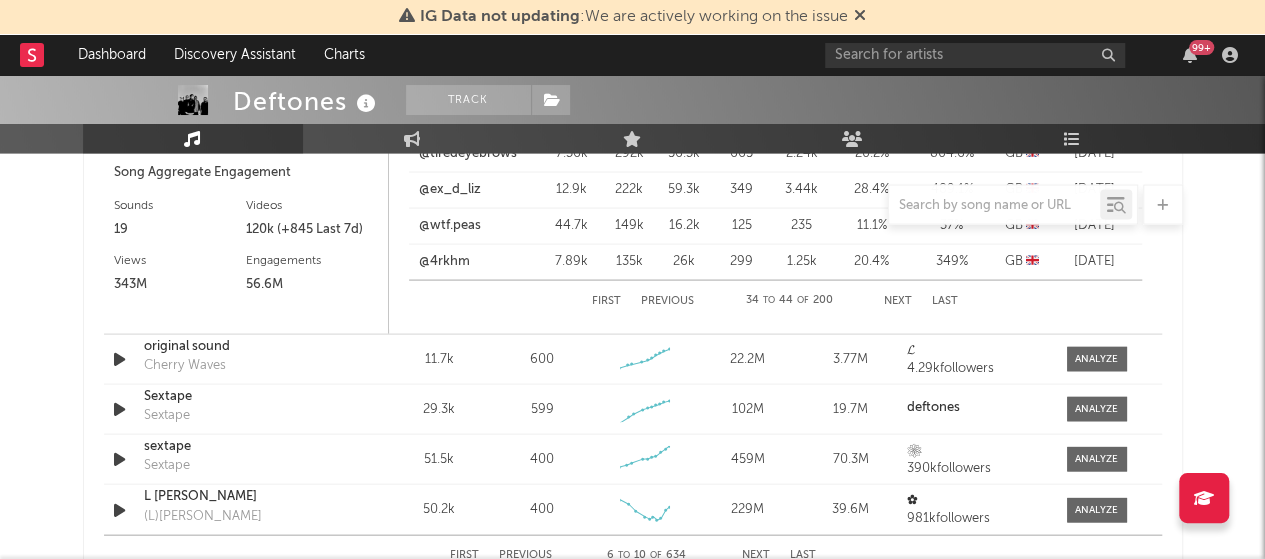 click on "First" at bounding box center (606, 301) 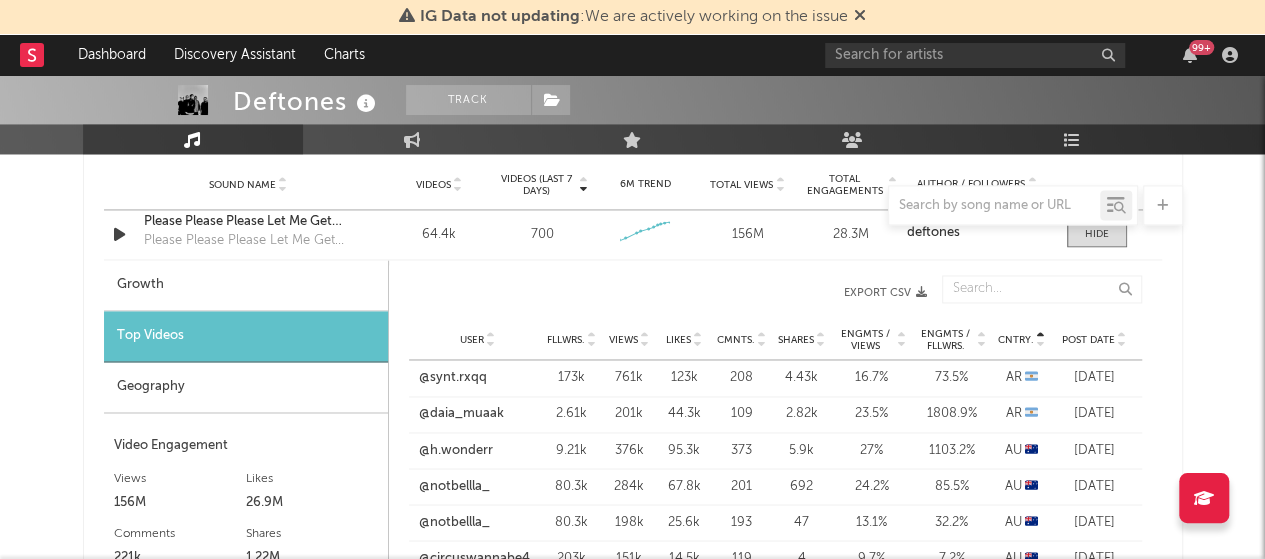 scroll, scrollTop: 1532, scrollLeft: 0, axis: vertical 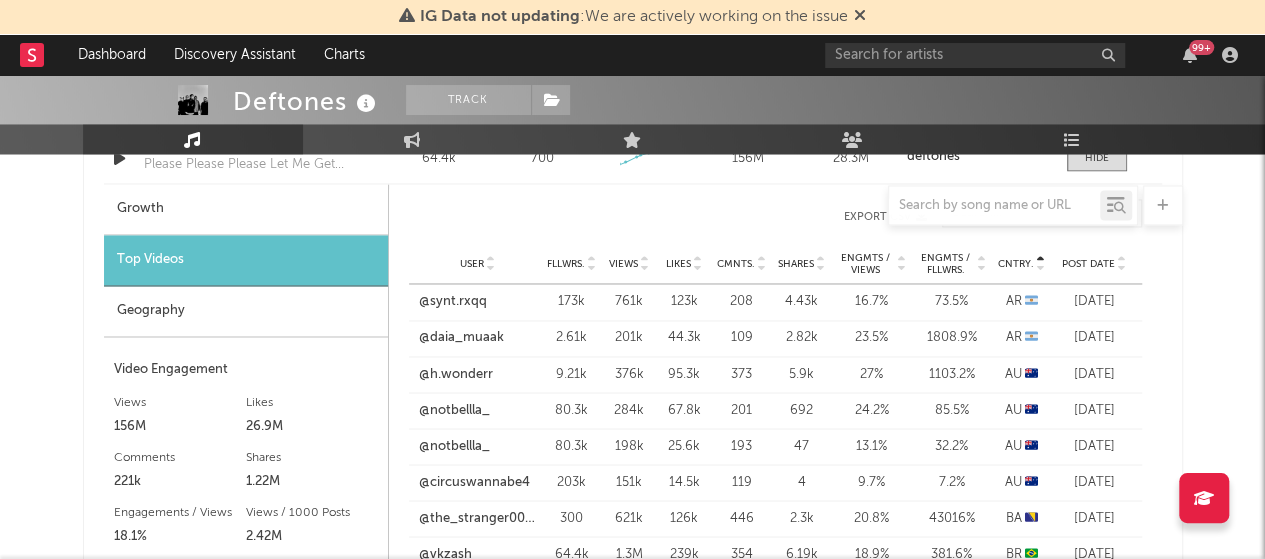 click at bounding box center (633, 205) 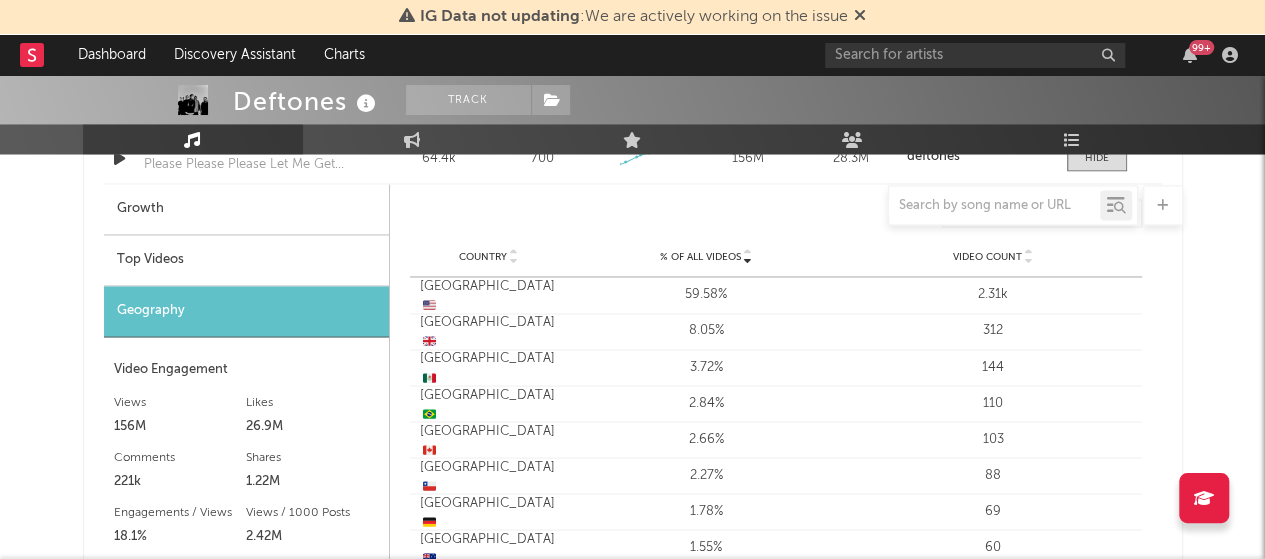 click on "Top Videos" at bounding box center [246, 260] 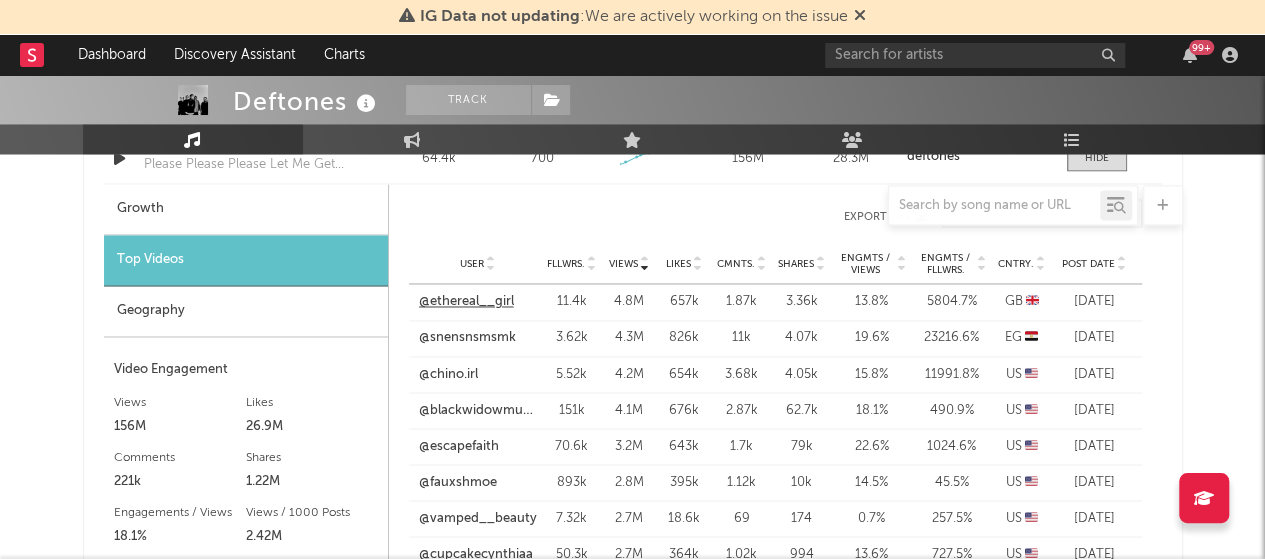click on "@ethereal__girl" at bounding box center [466, 302] 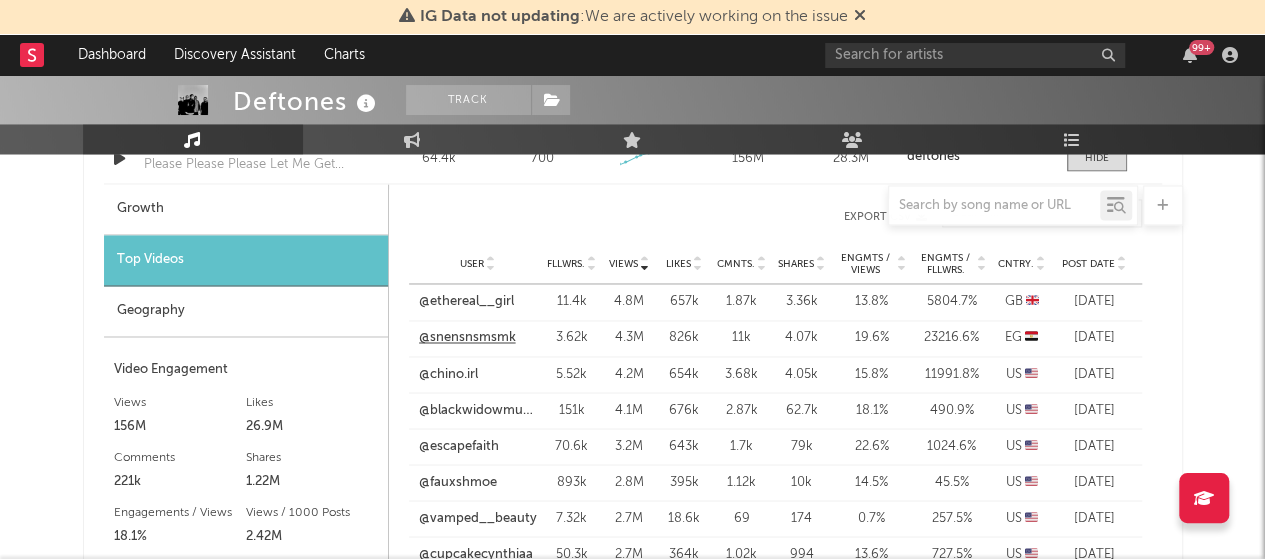 click on "@snensnsmsmk" at bounding box center (467, 338) 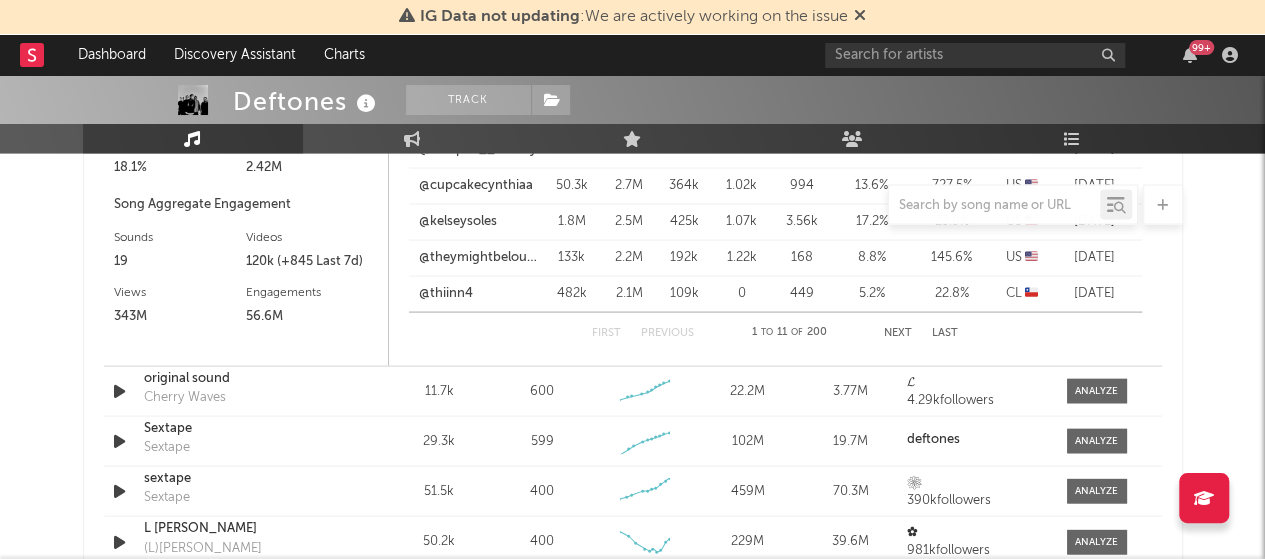 scroll, scrollTop: 2000, scrollLeft: 0, axis: vertical 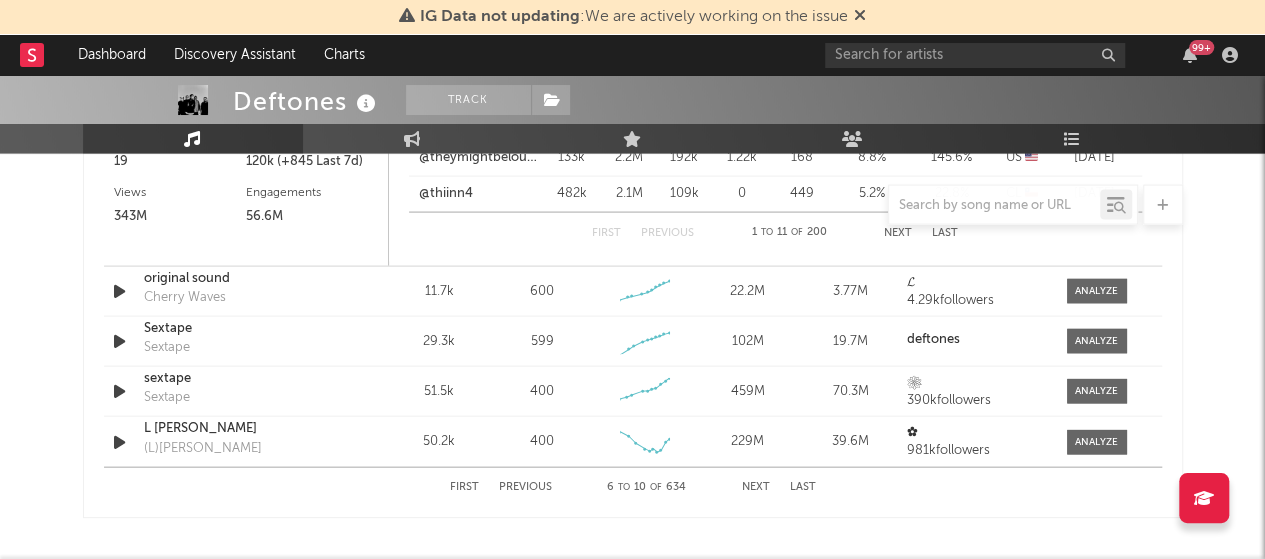 click on "First" at bounding box center [464, 487] 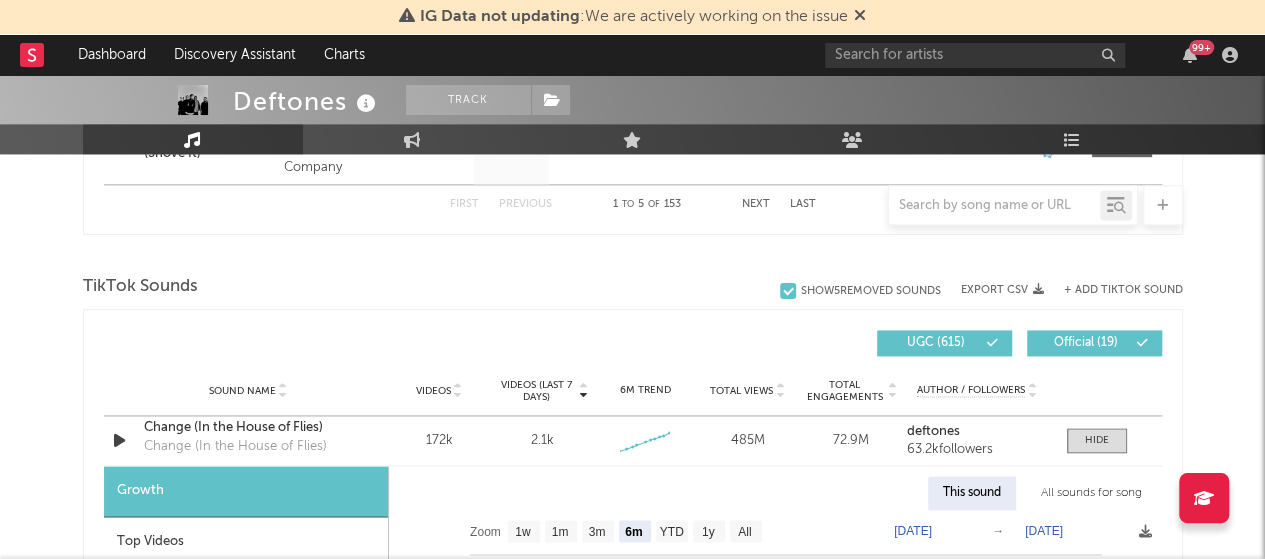 scroll, scrollTop: 1450, scrollLeft: 0, axis: vertical 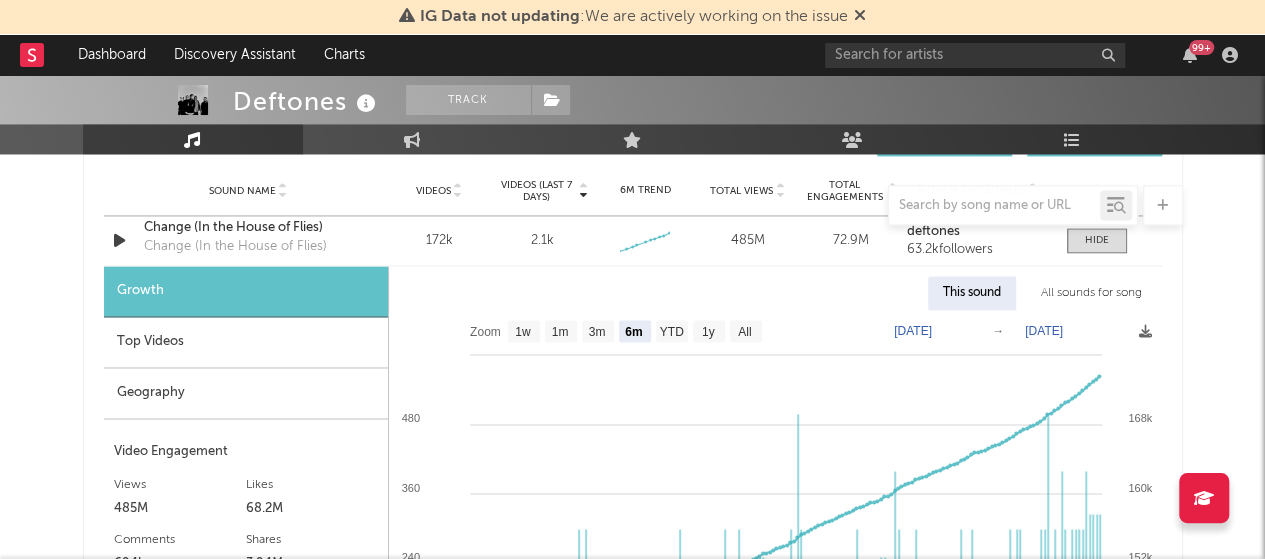click on "Top Videos" at bounding box center (246, 342) 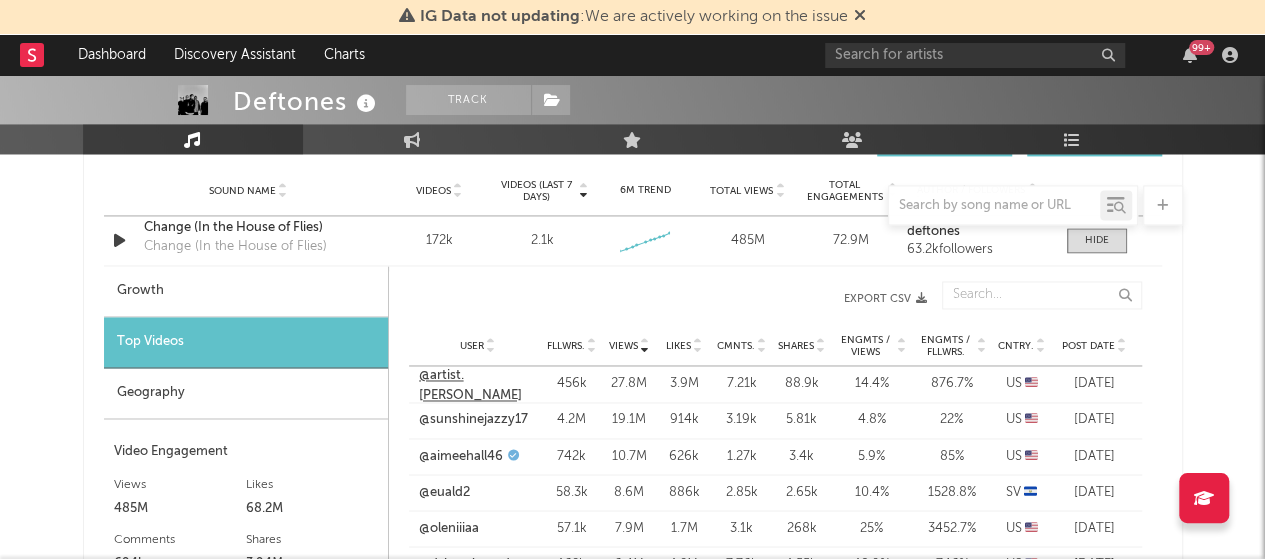 click on "@artist.[PERSON_NAME]" at bounding box center [478, 385] 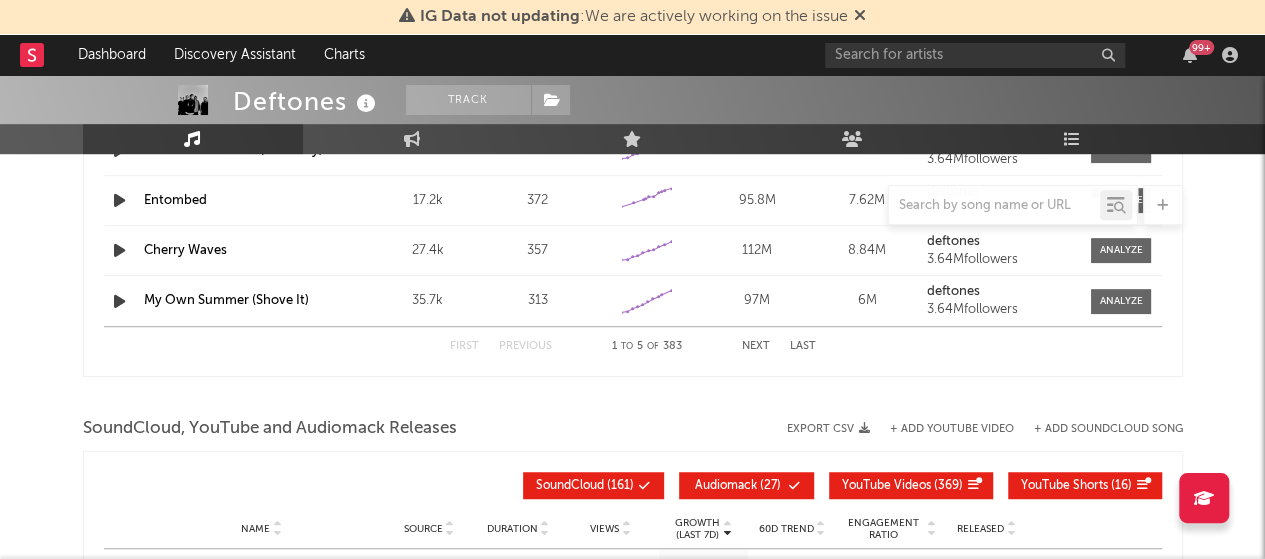 scroll, scrollTop: 4150, scrollLeft: 0, axis: vertical 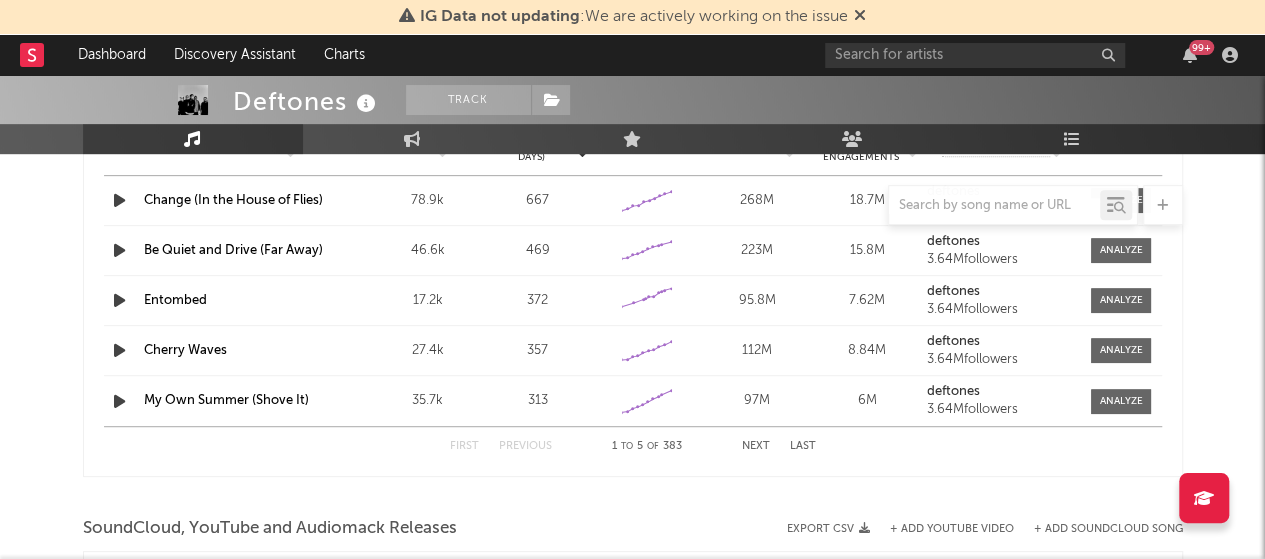 click on "My Own Summer (Shove It)" at bounding box center (226, 400) 